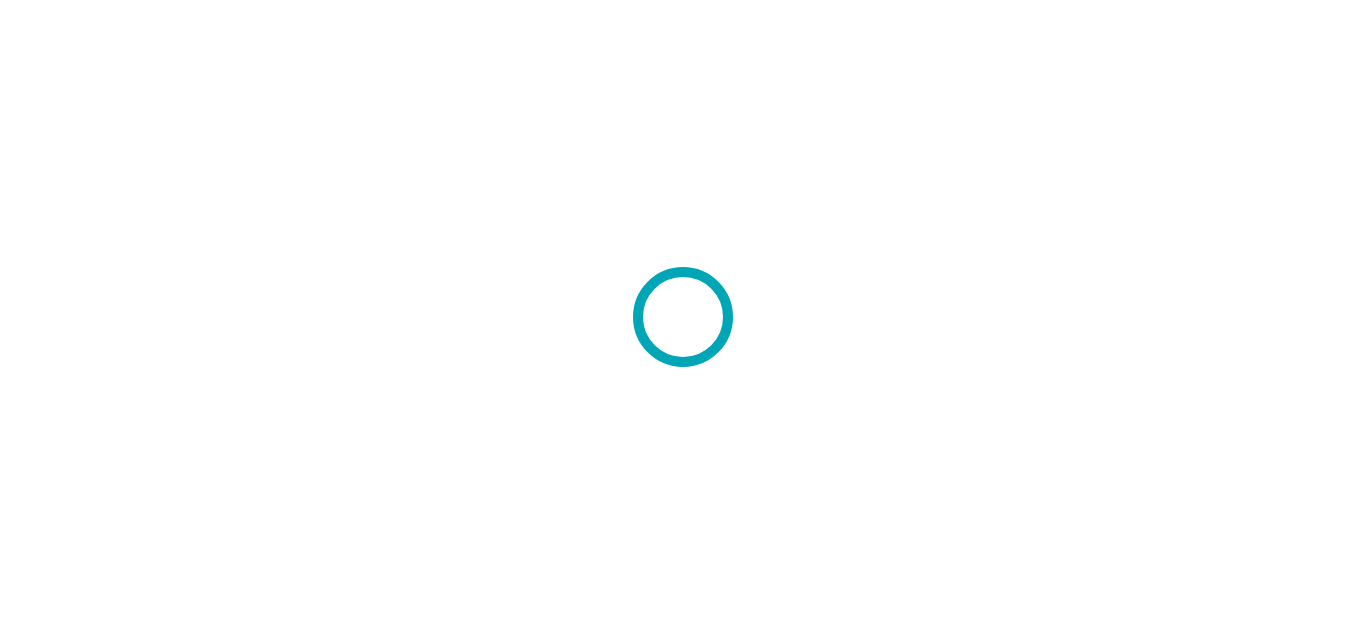 scroll, scrollTop: 0, scrollLeft: 0, axis: both 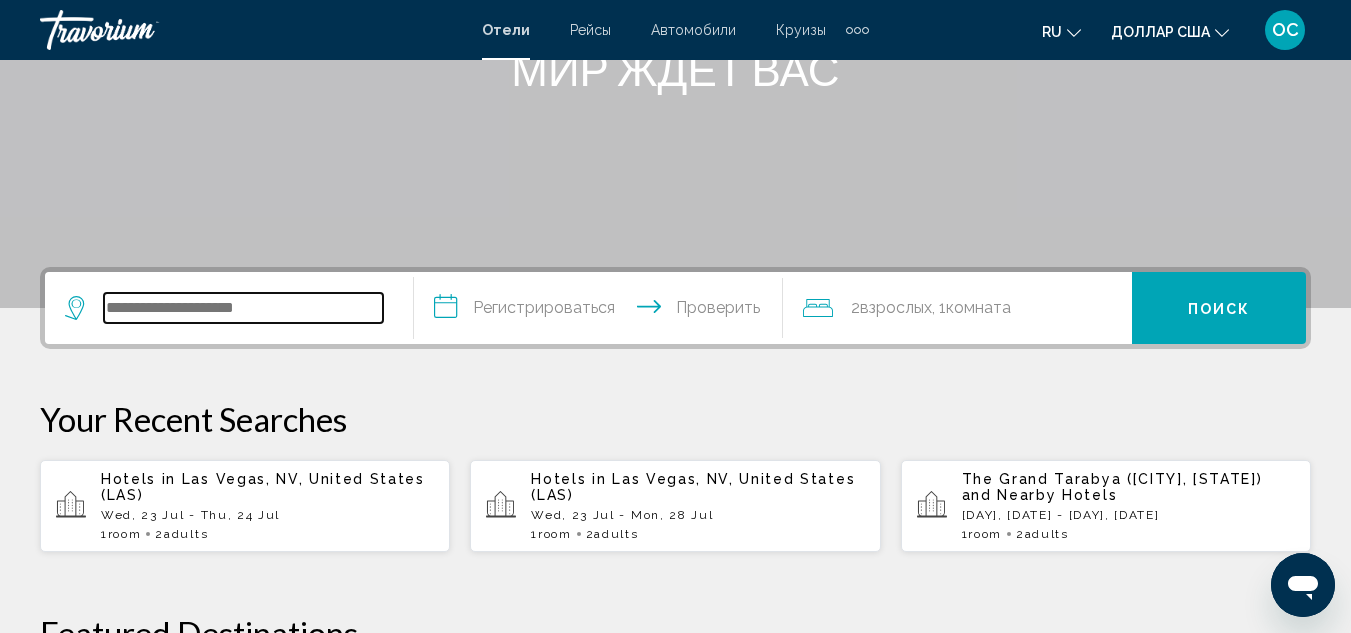 click at bounding box center (243, 308) 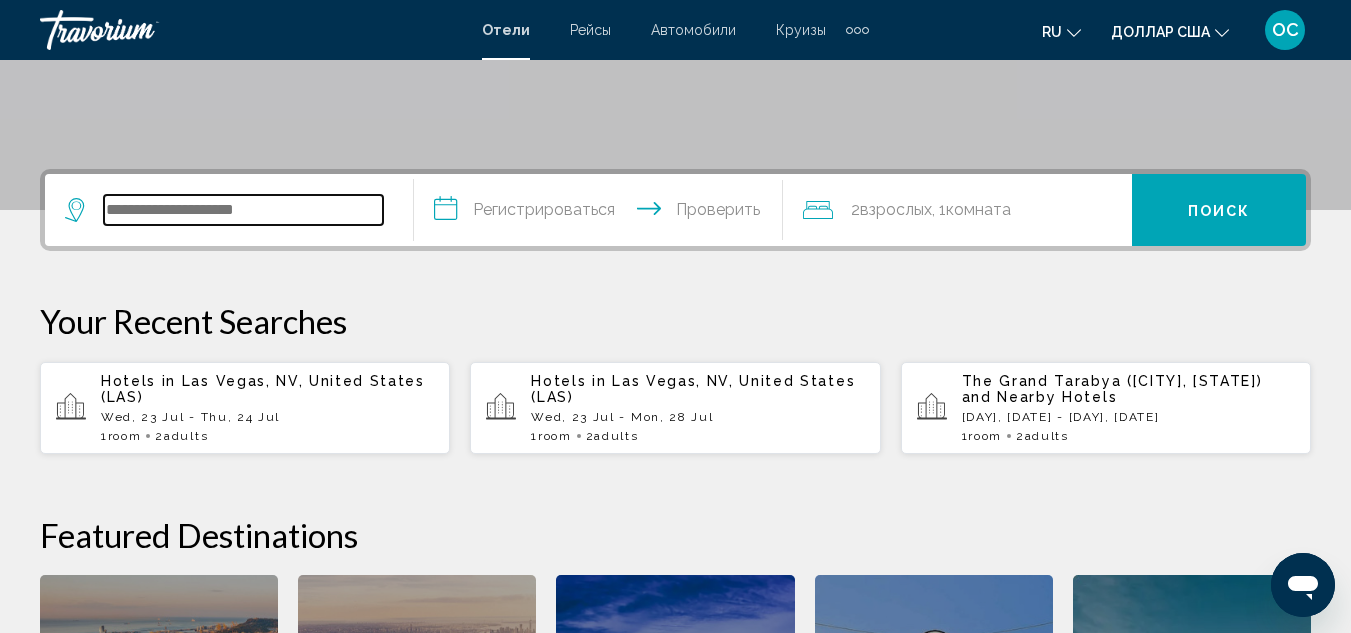 scroll, scrollTop: 494, scrollLeft: 0, axis: vertical 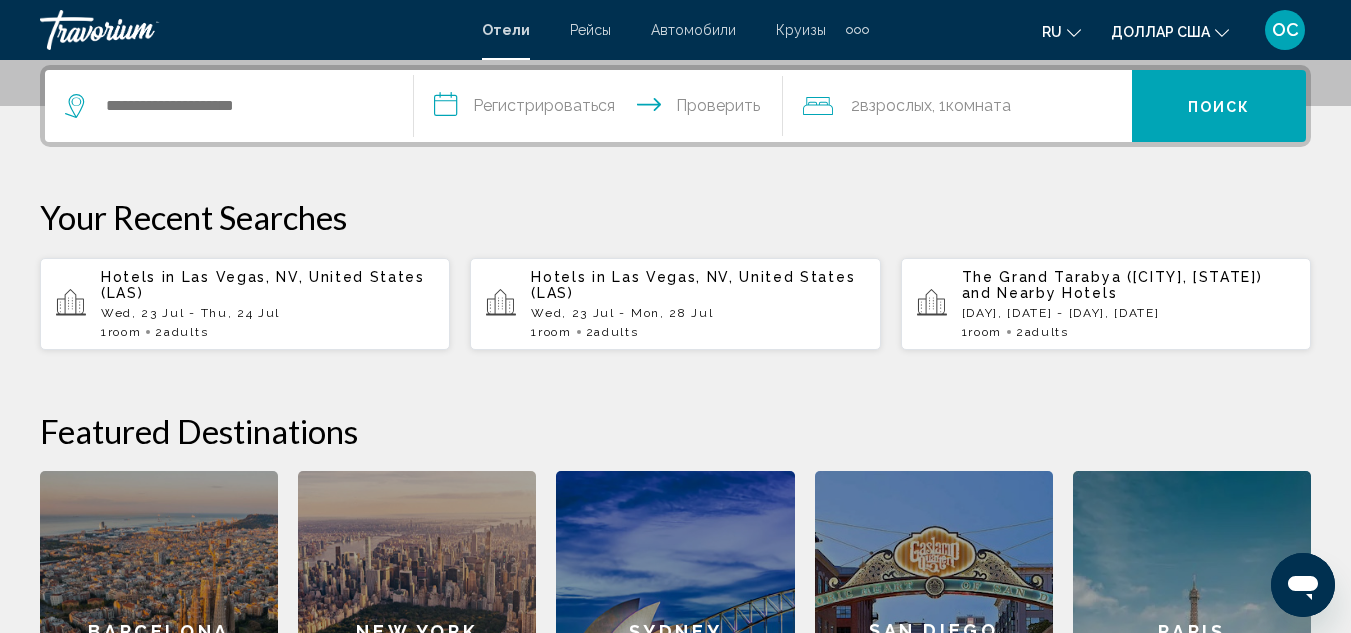 click on "Las Vegas, NV, United States (LAS)" at bounding box center [263, 285] 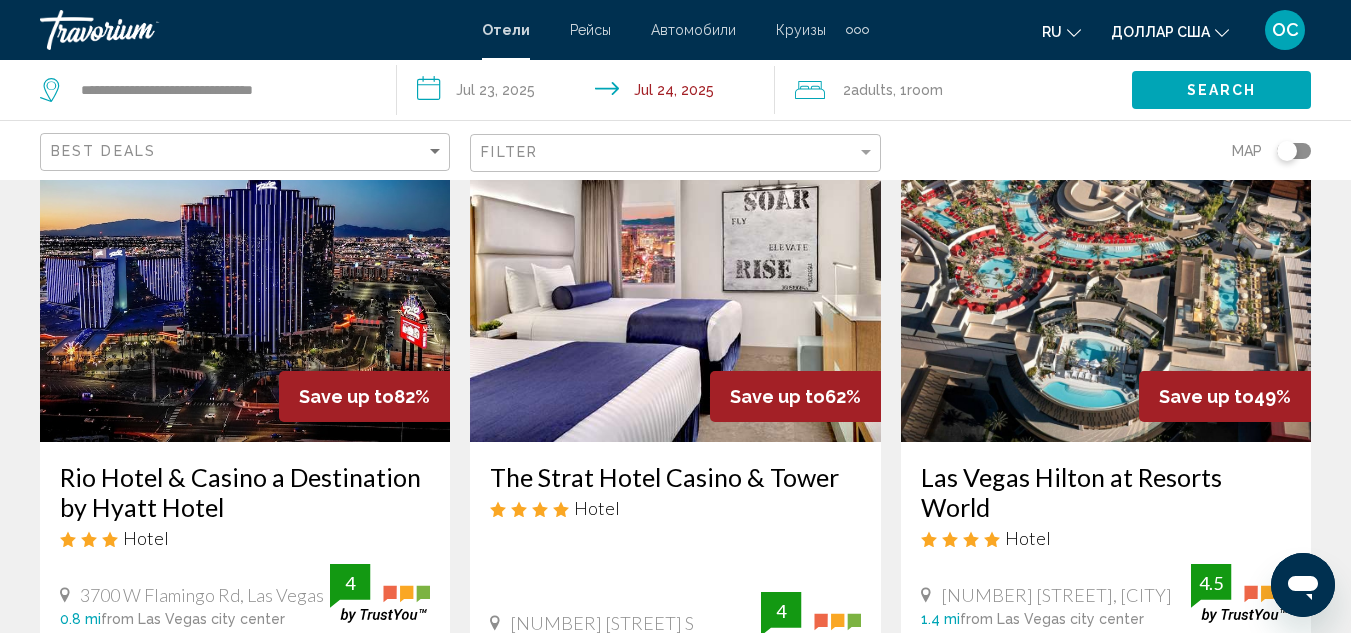 scroll, scrollTop: 98, scrollLeft: 0, axis: vertical 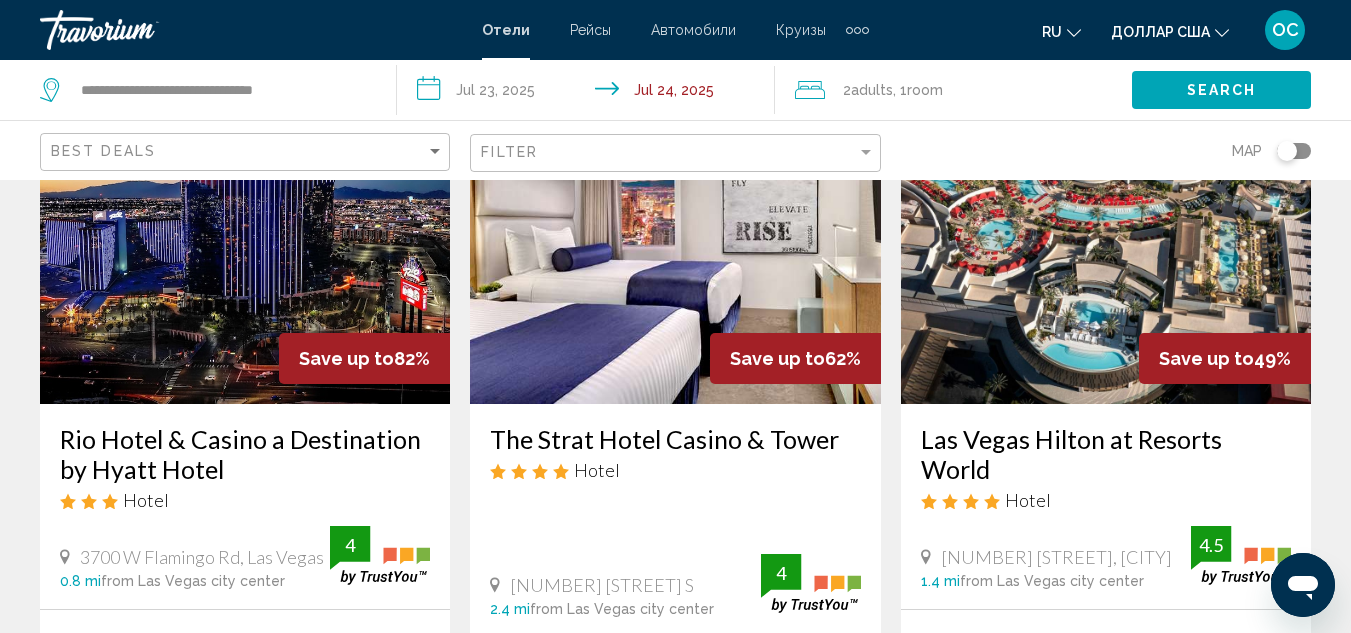 click at bounding box center [245, 244] 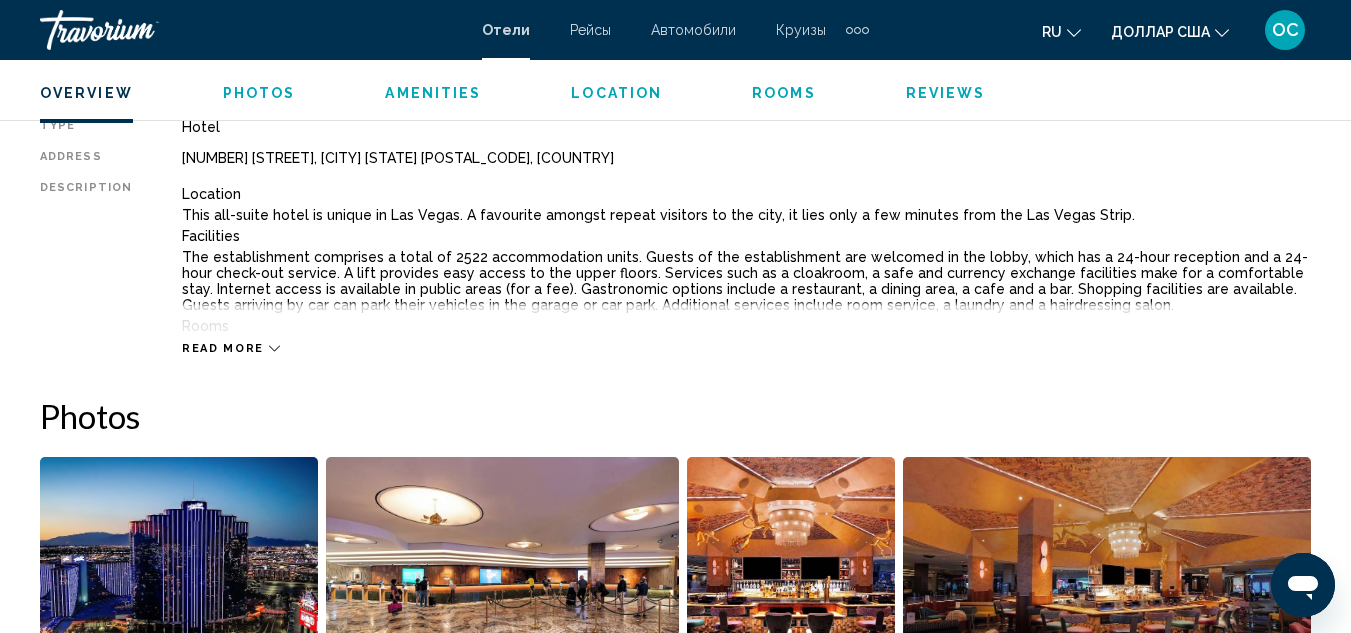 scroll, scrollTop: 1057, scrollLeft: 0, axis: vertical 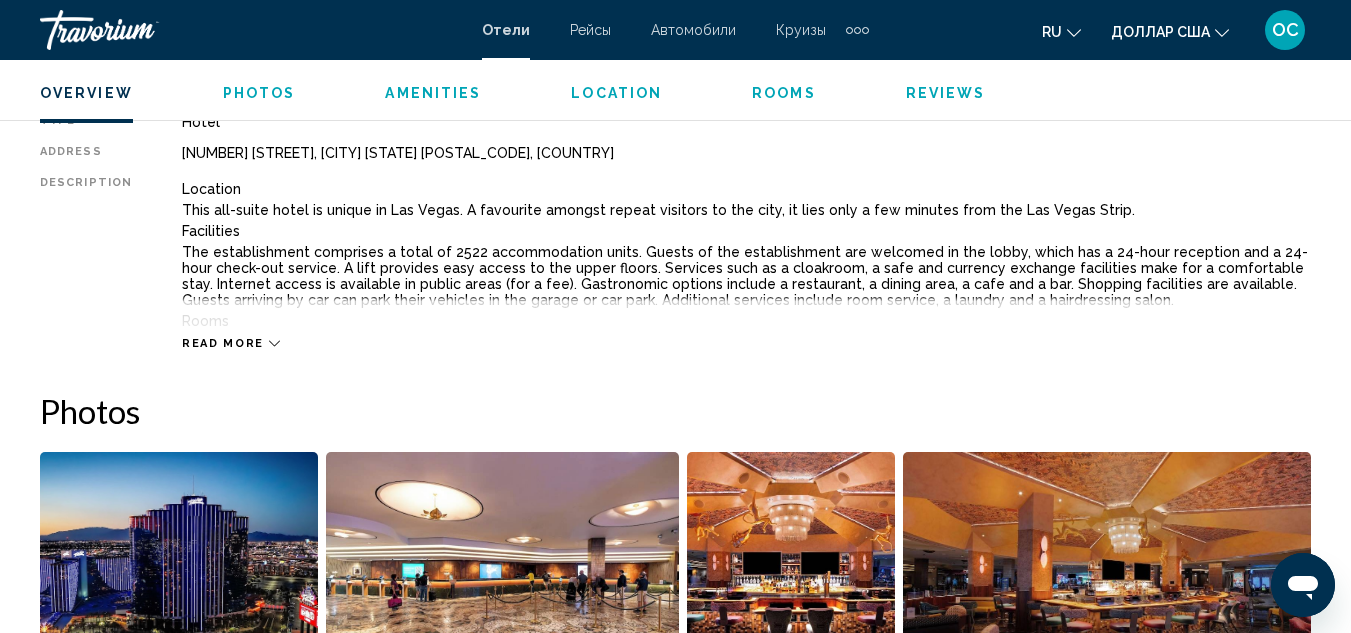 click 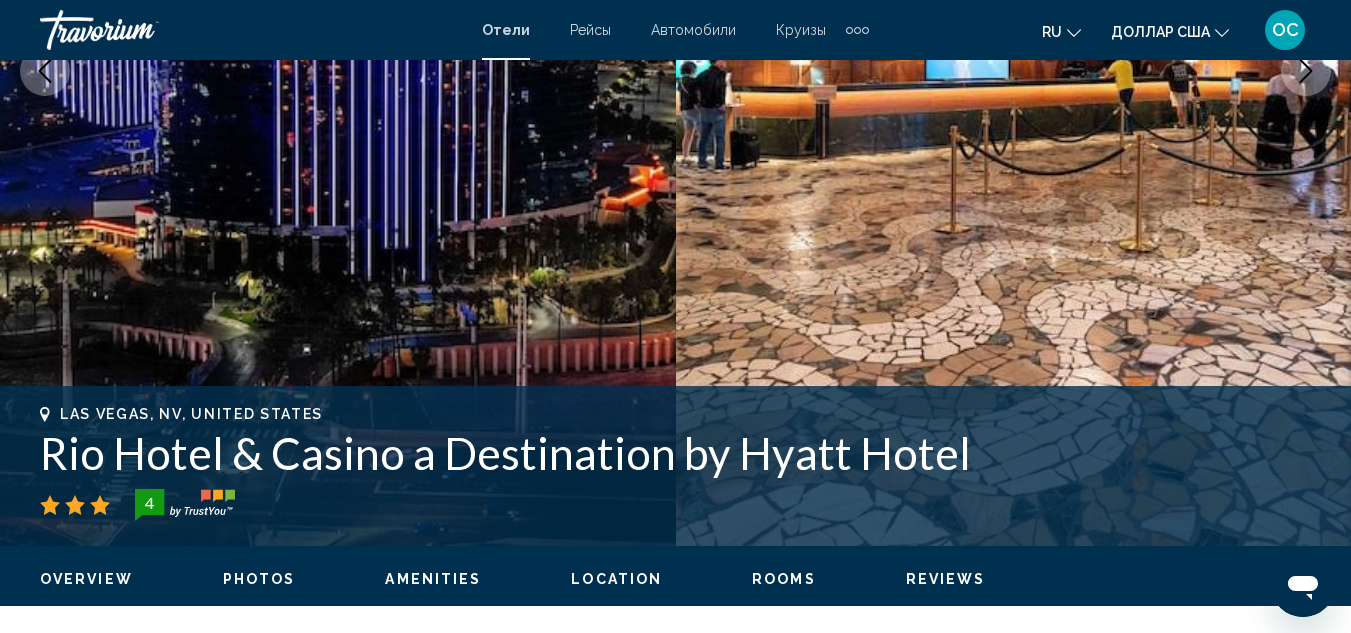 scroll, scrollTop: 0, scrollLeft: 0, axis: both 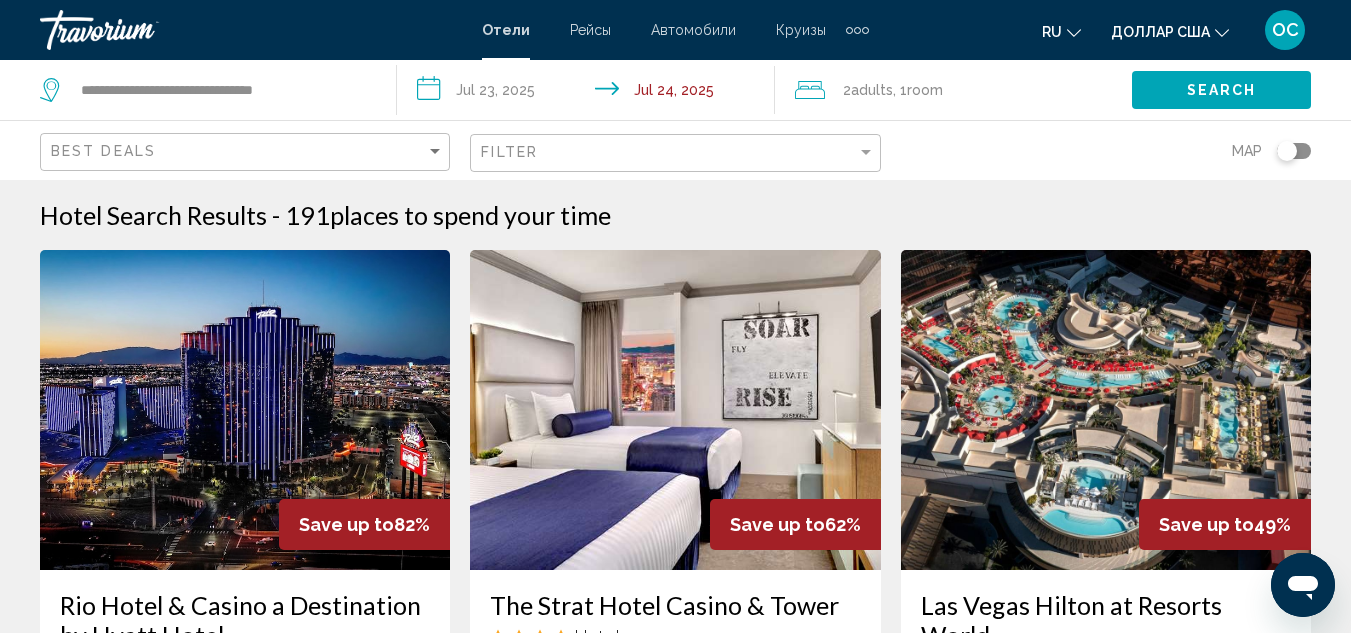 click on "**********" at bounding box center [589, 93] 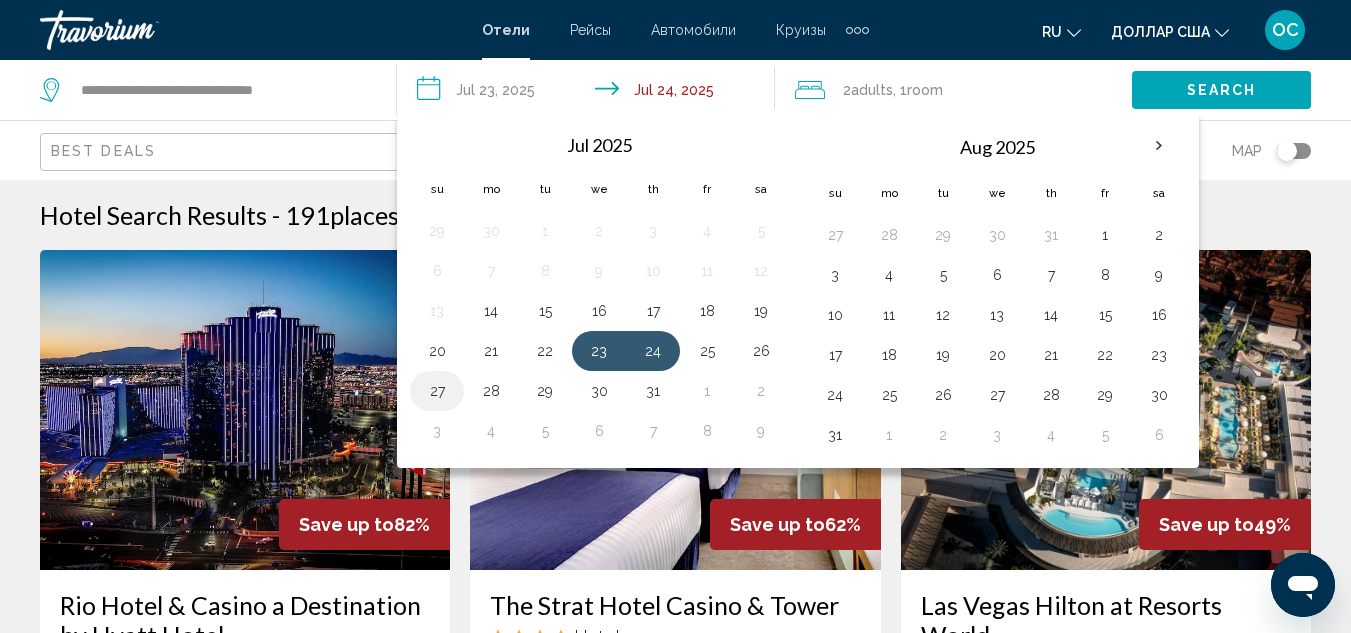 click on "27" at bounding box center [437, 391] 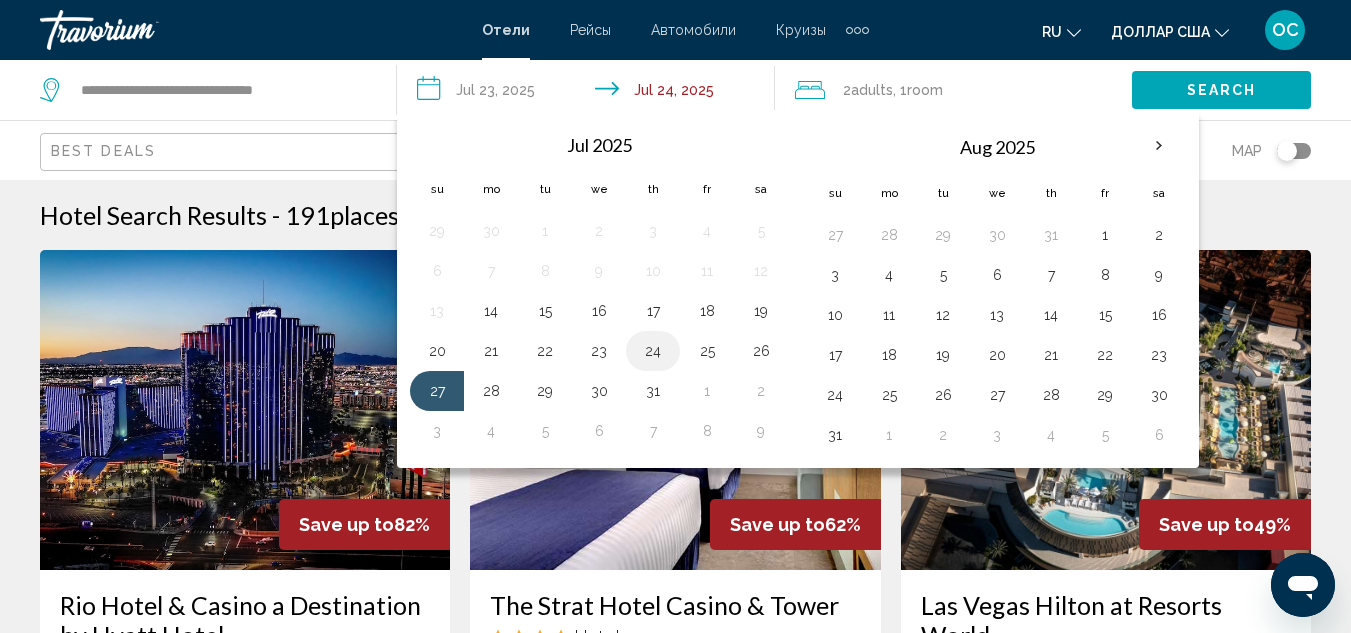 click on "24" at bounding box center (653, 351) 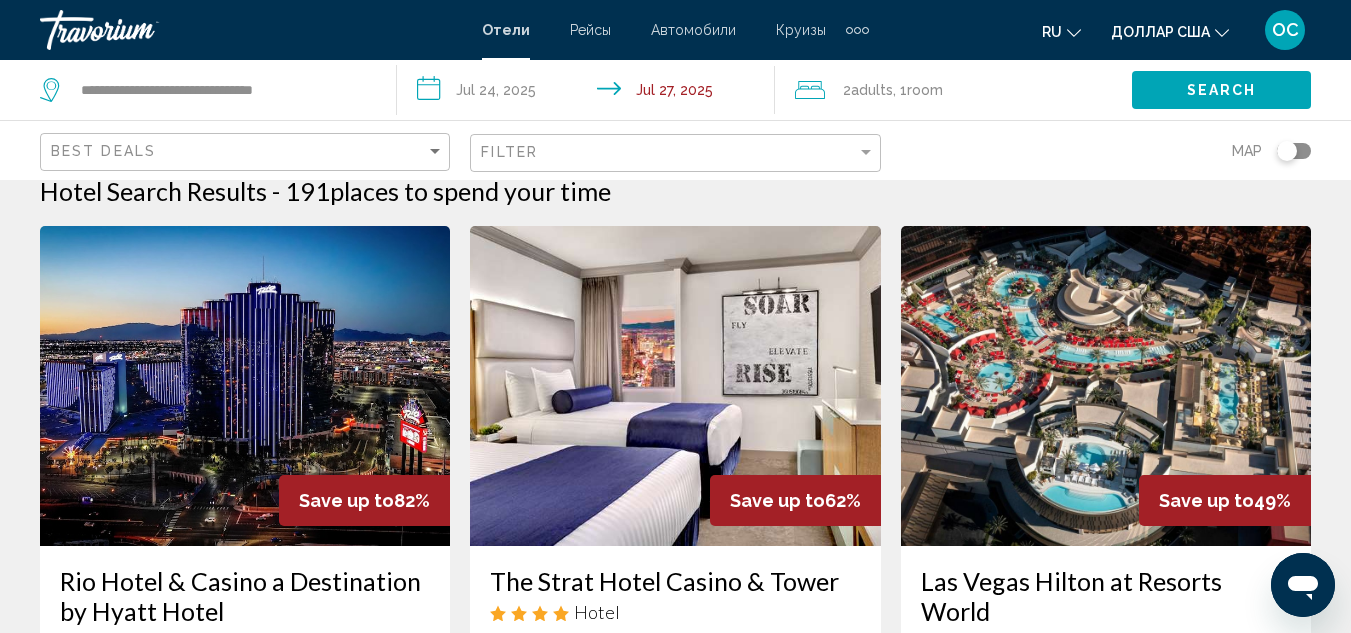 scroll, scrollTop: 0, scrollLeft: 0, axis: both 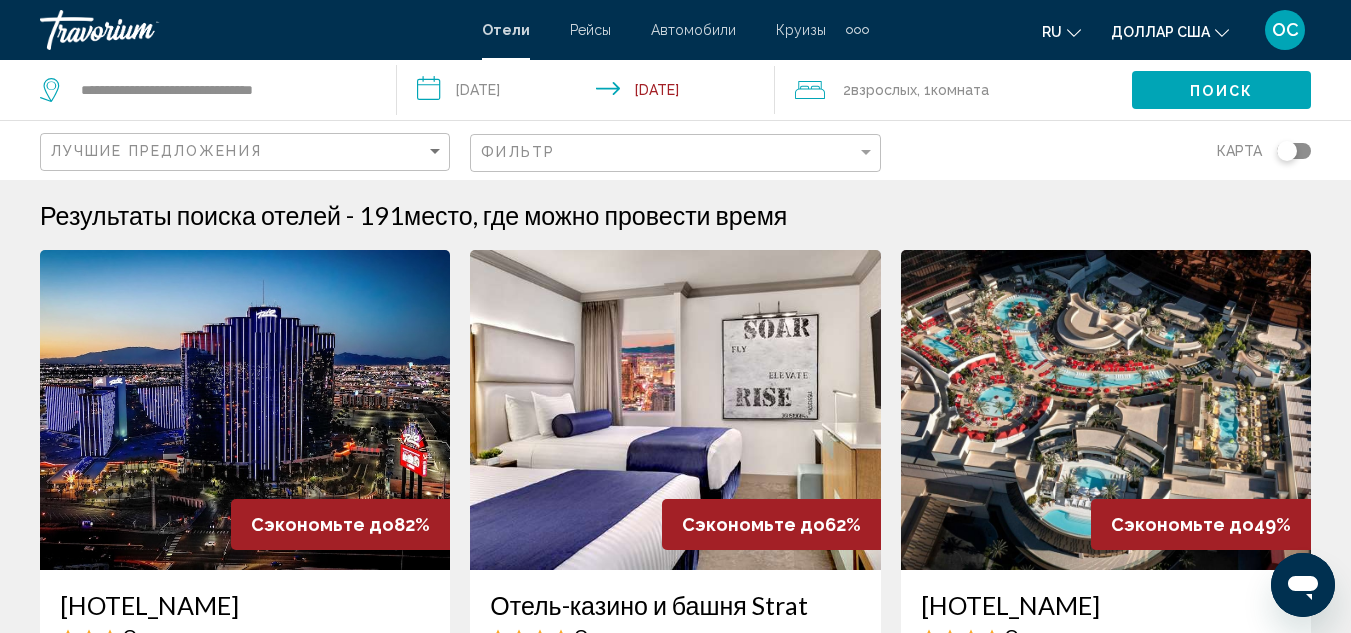 click on "Карта" 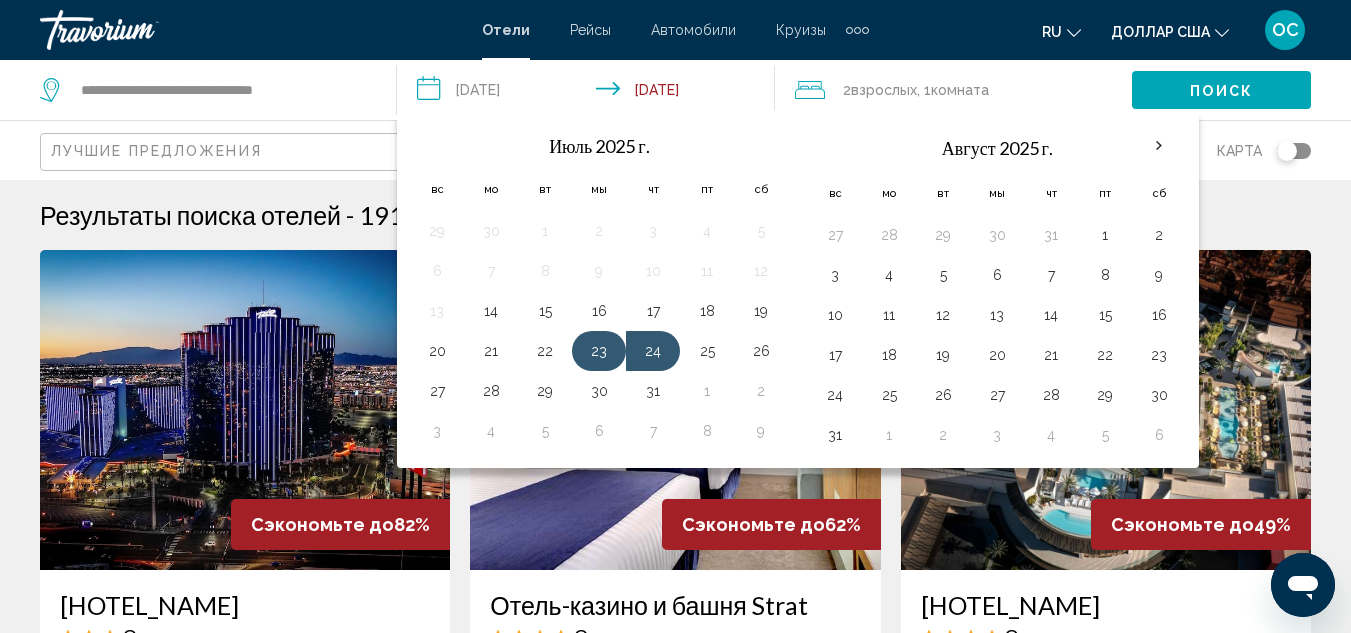 click on "23" at bounding box center [599, 351] 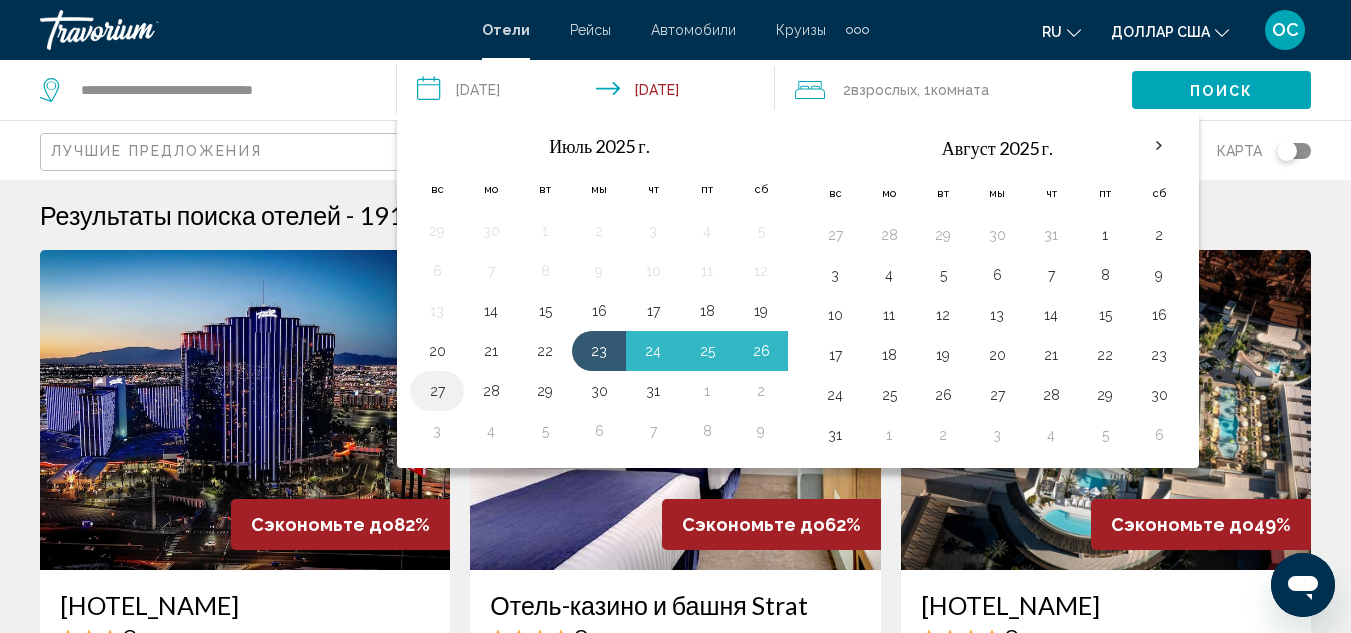 click on "27" at bounding box center [437, 391] 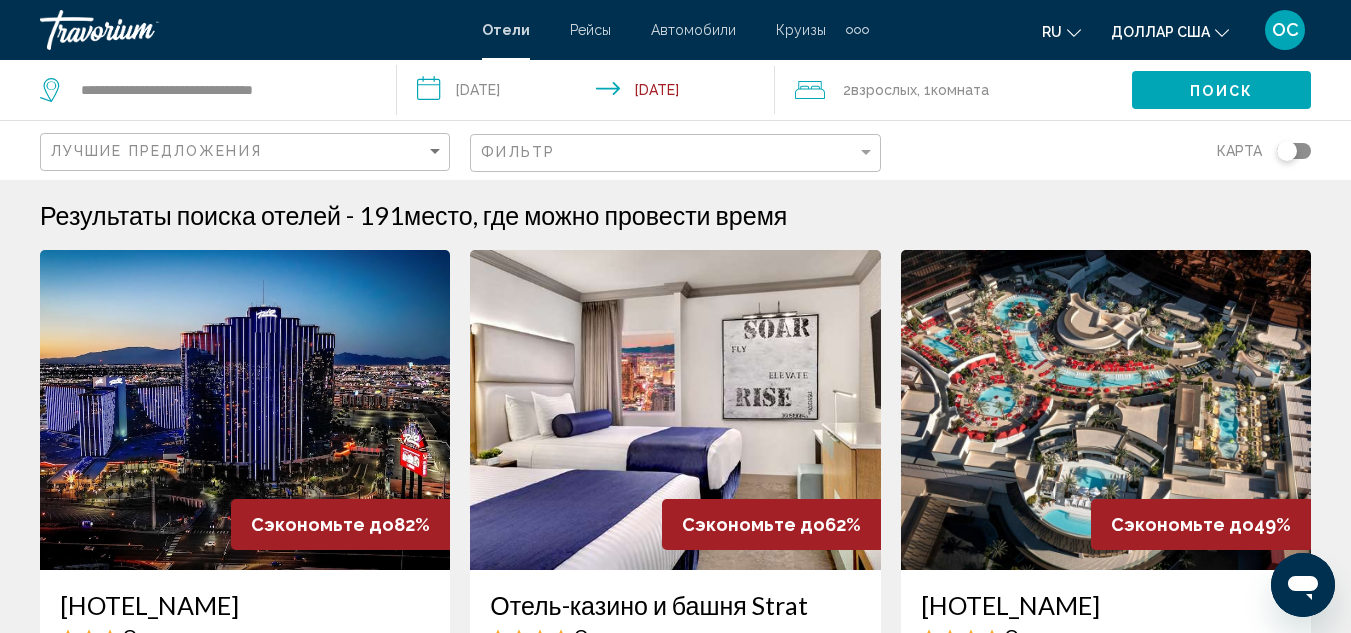 click on "**********" at bounding box center (589, 93) 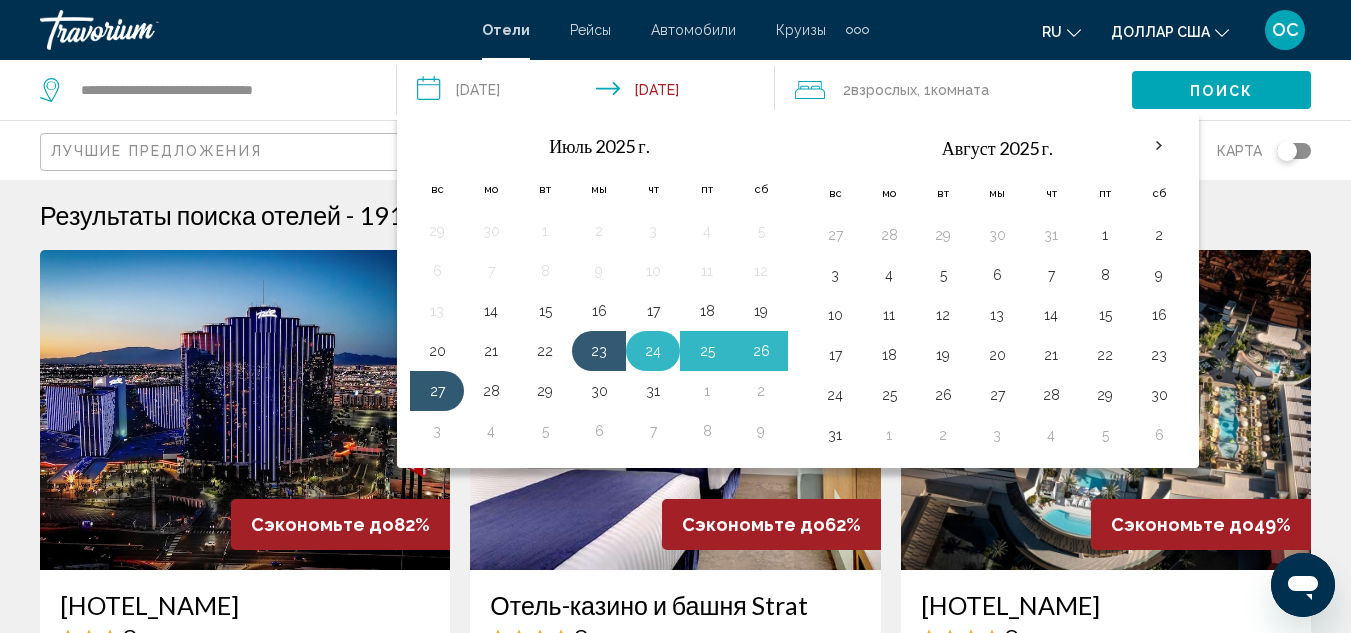 click on "24" at bounding box center (653, 351) 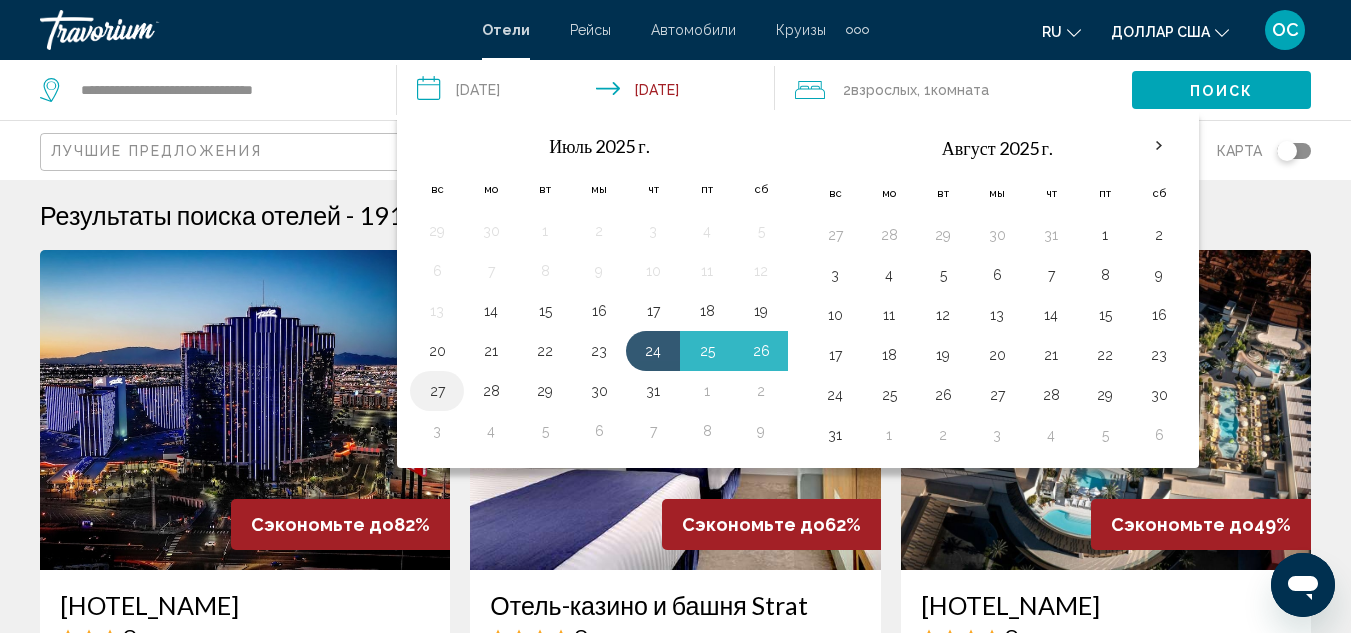 click on "27" at bounding box center (437, 391) 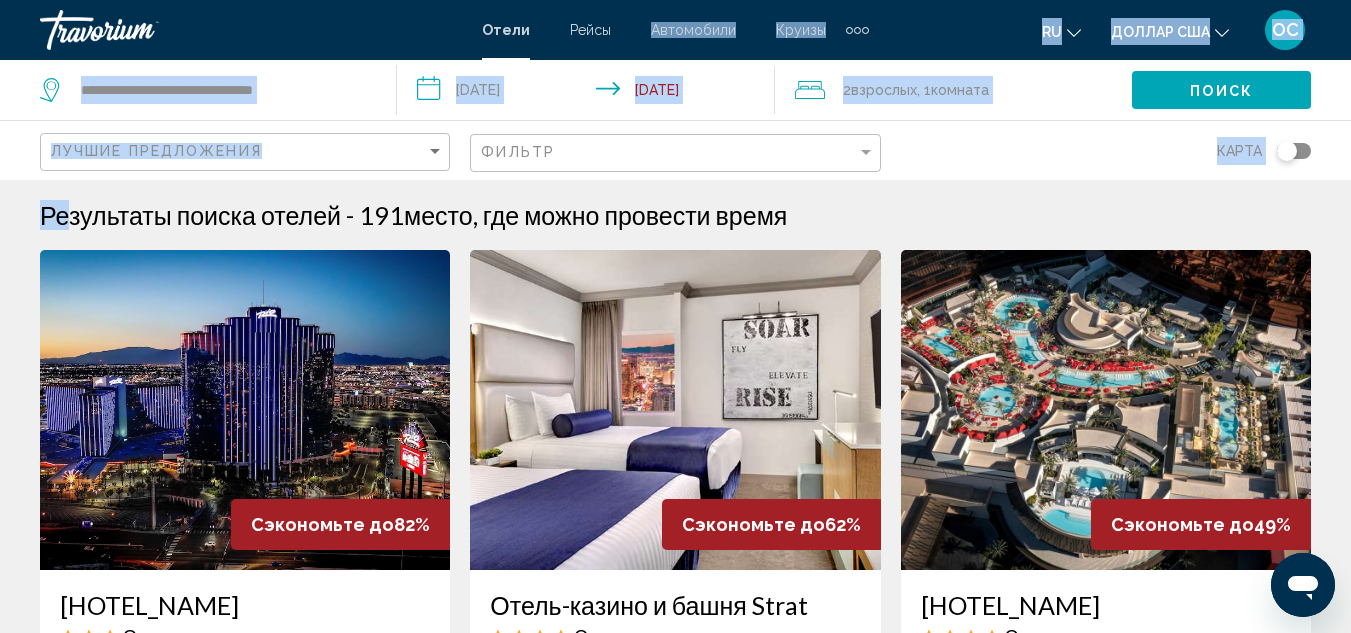 drag, startPoint x: 621, startPoint y: 29, endPoint x: 0, endPoint y: -87, distance: 631.7413 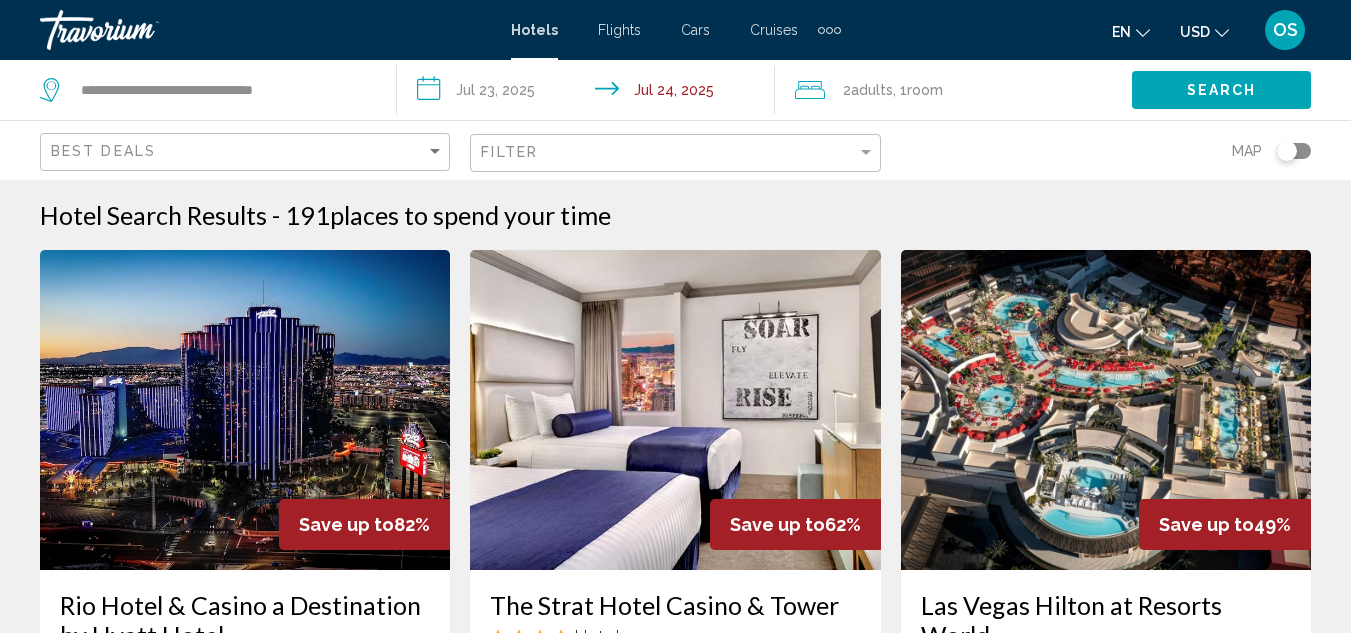 scroll, scrollTop: 0, scrollLeft: 0, axis: both 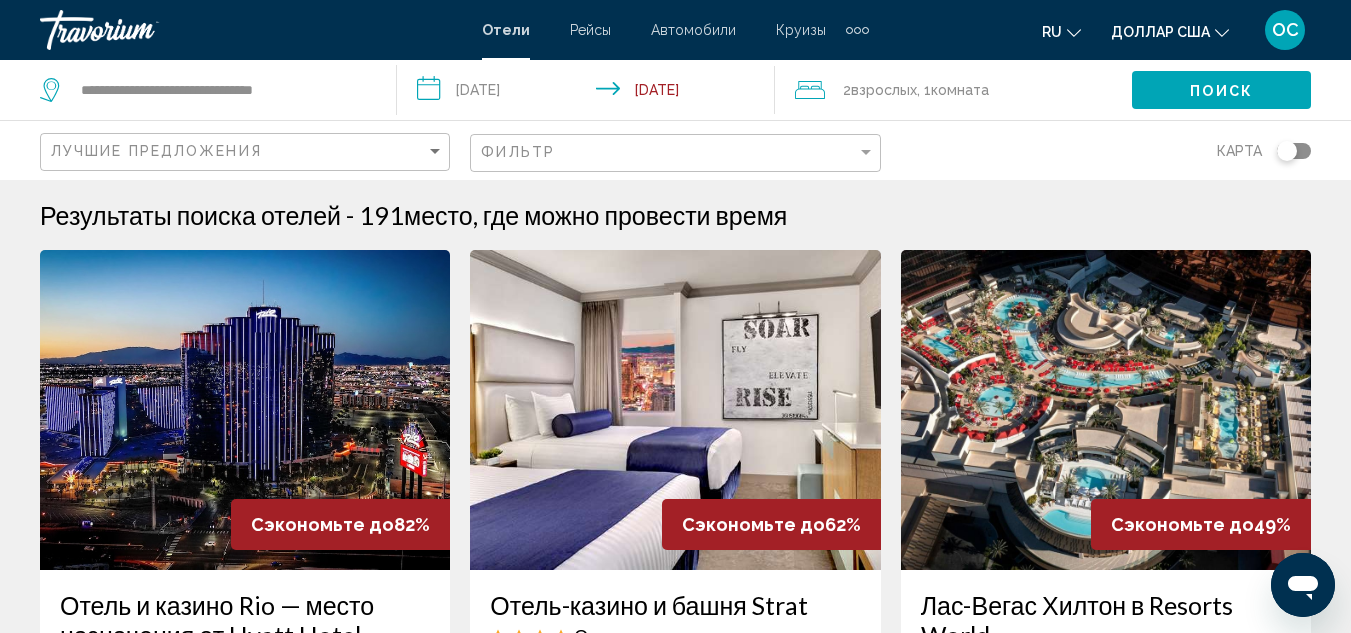 click on "**********" at bounding box center [675, 1873] 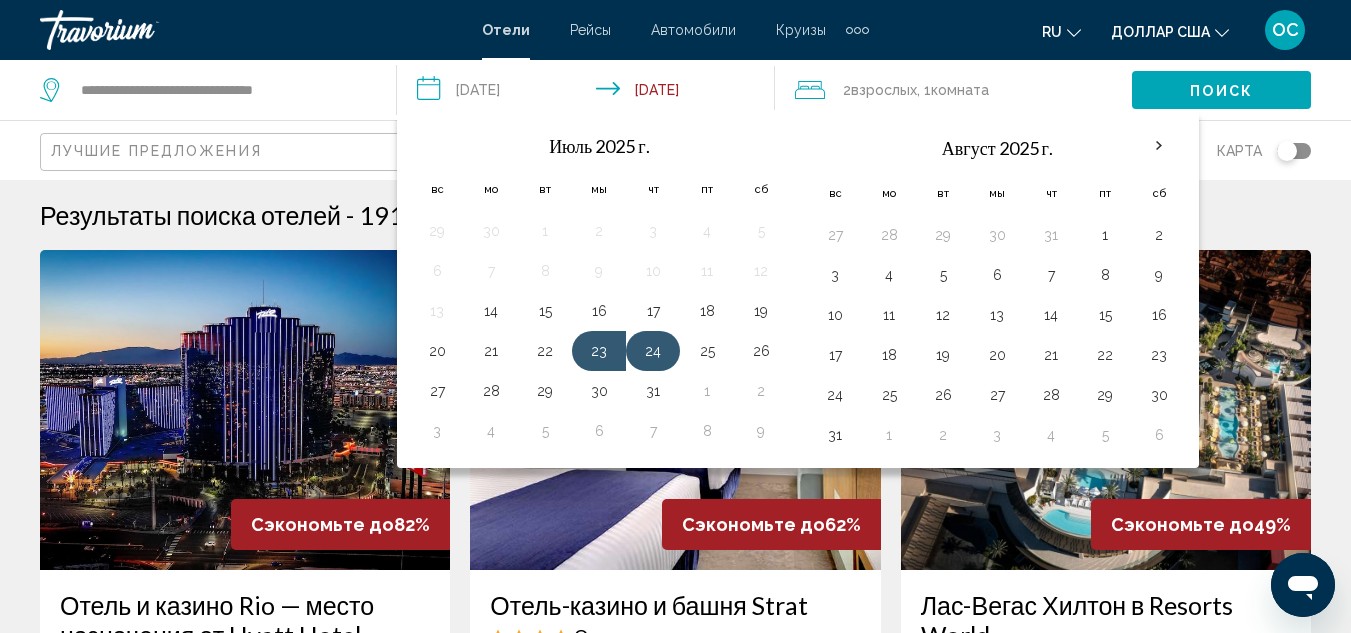 click on "24" at bounding box center [653, 351] 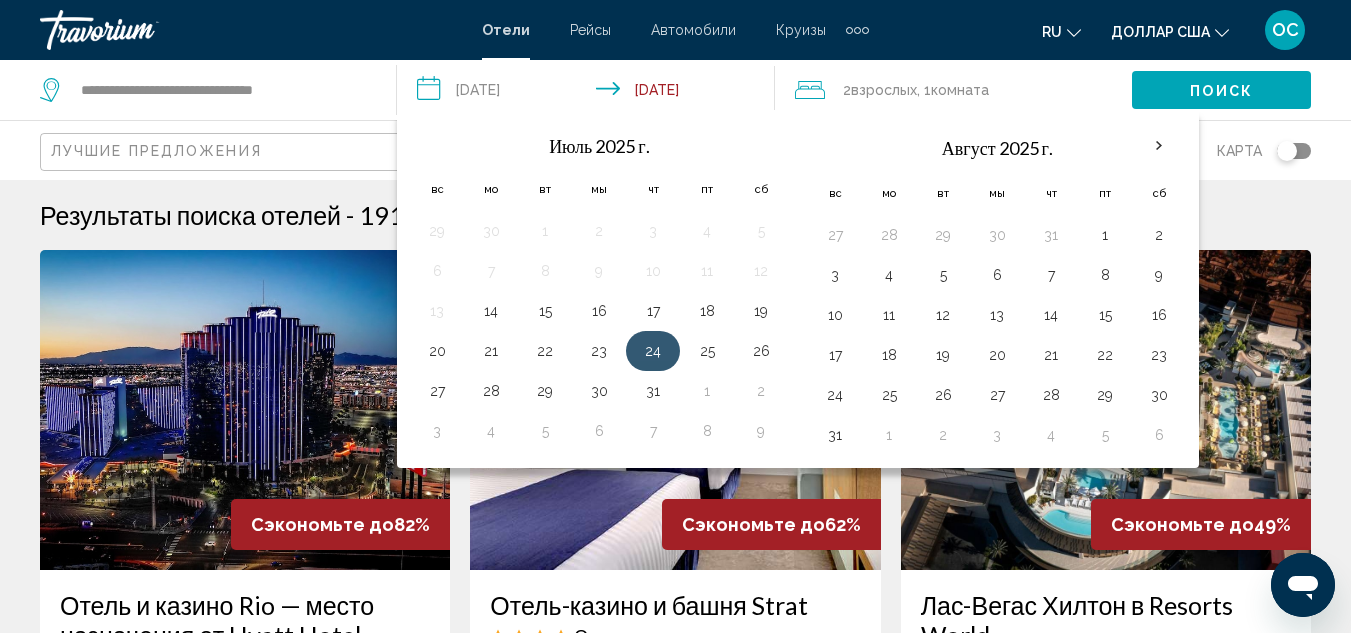 click on "24" at bounding box center (653, 351) 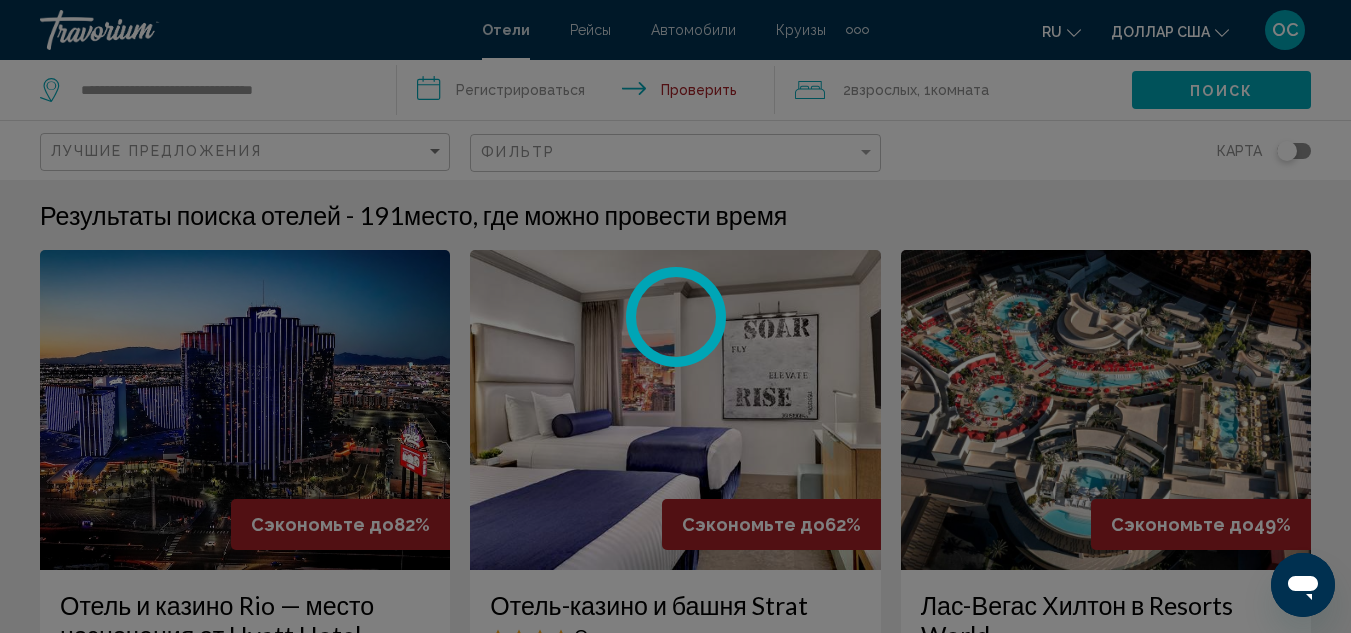 click 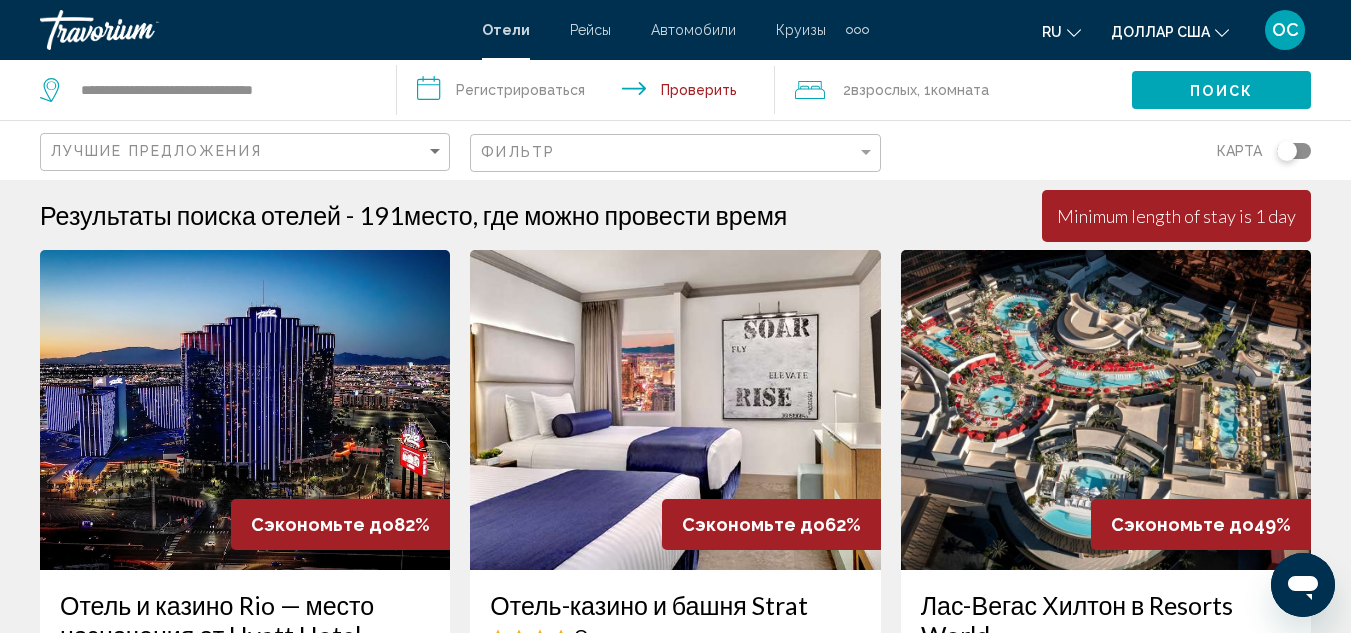 click on "**********" at bounding box center (589, 93) 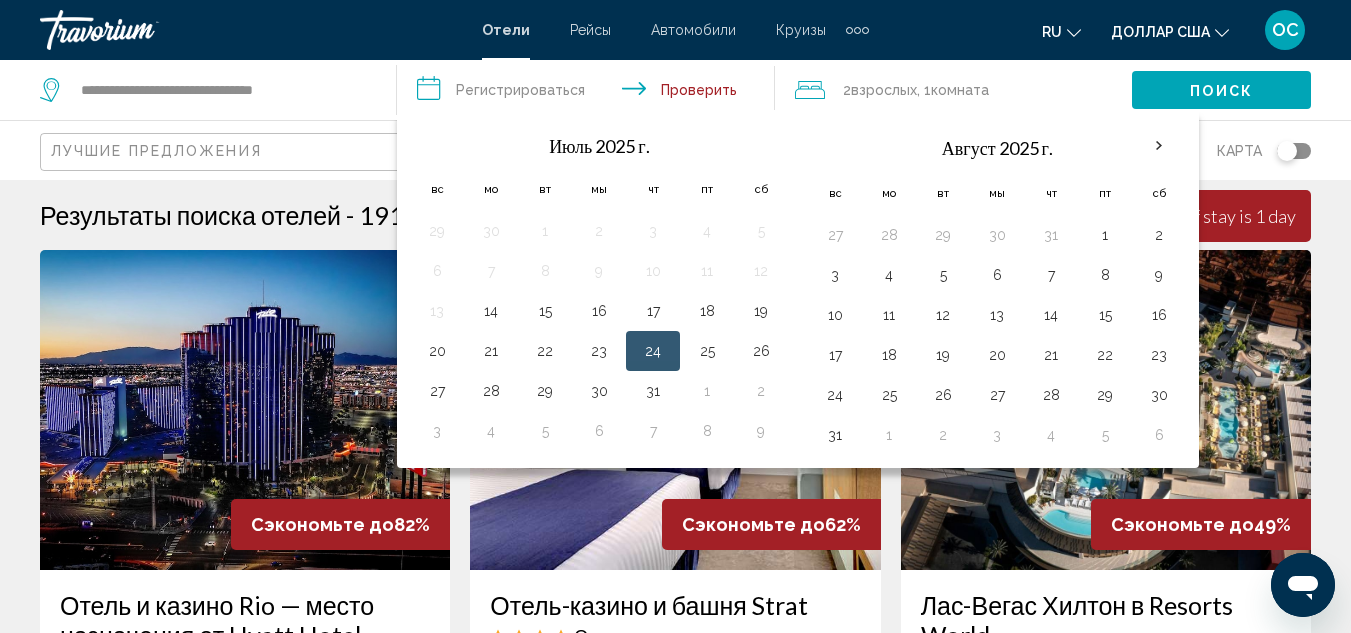 click on "24" at bounding box center (653, 351) 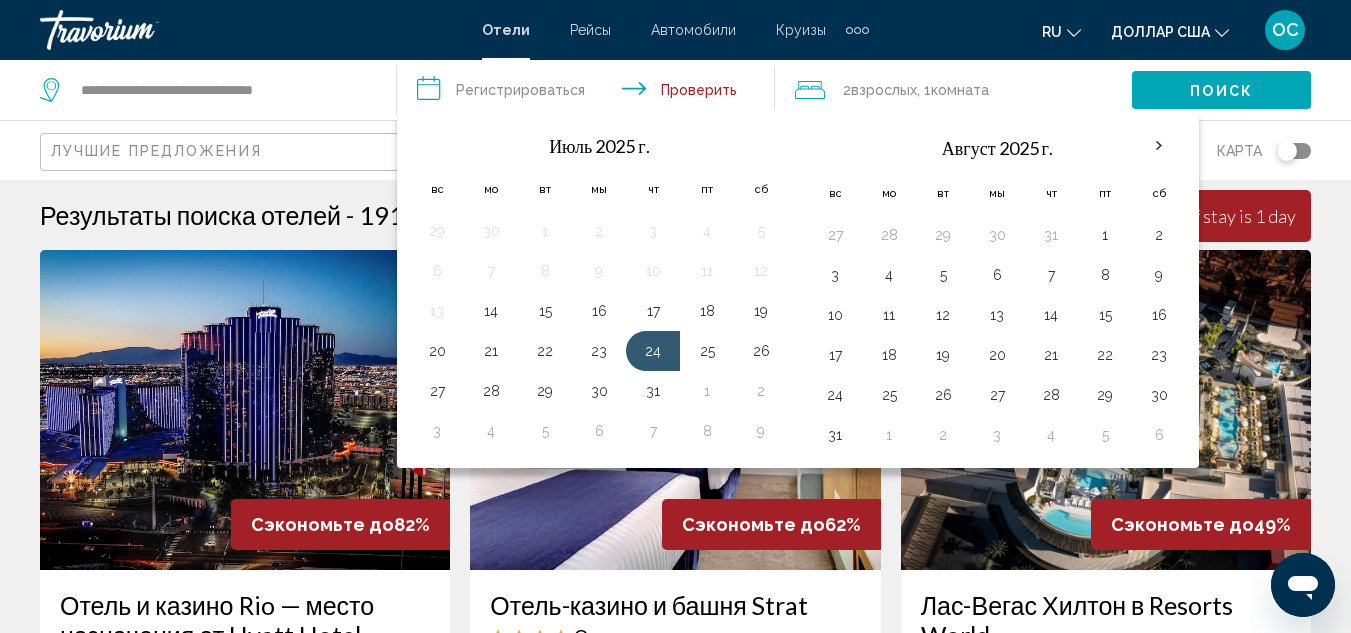 click on "Лучшие предложения" 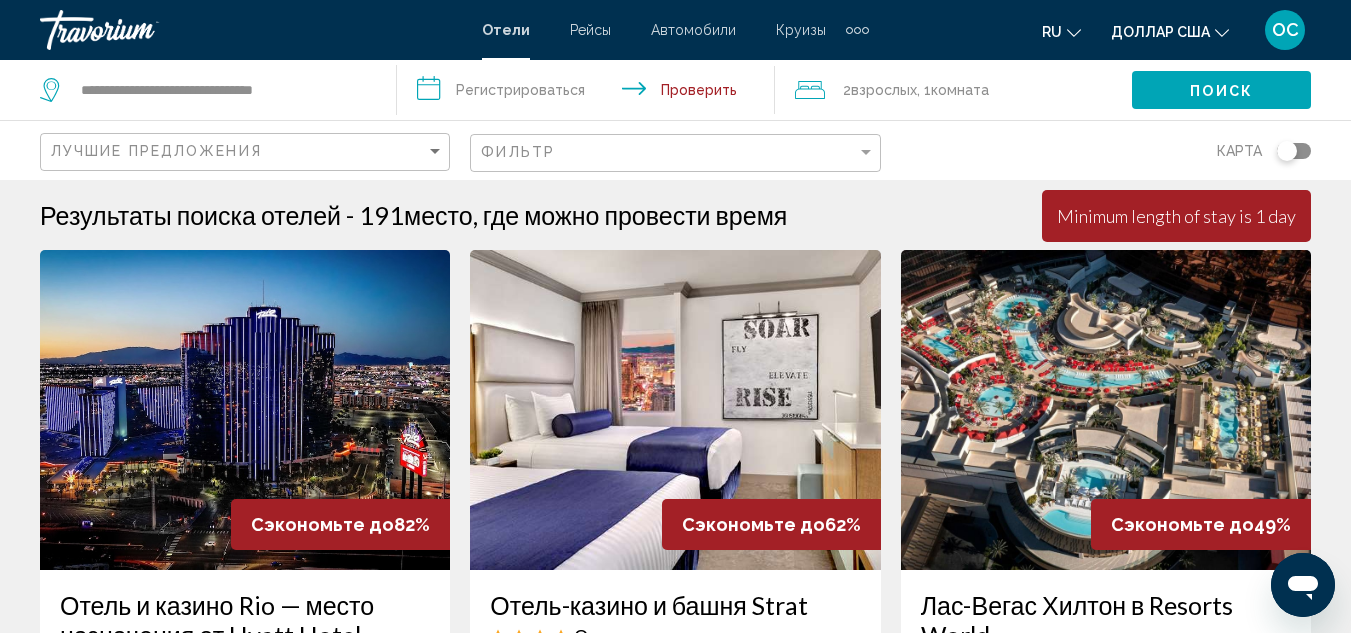 click on "**********" at bounding box center (589, 93) 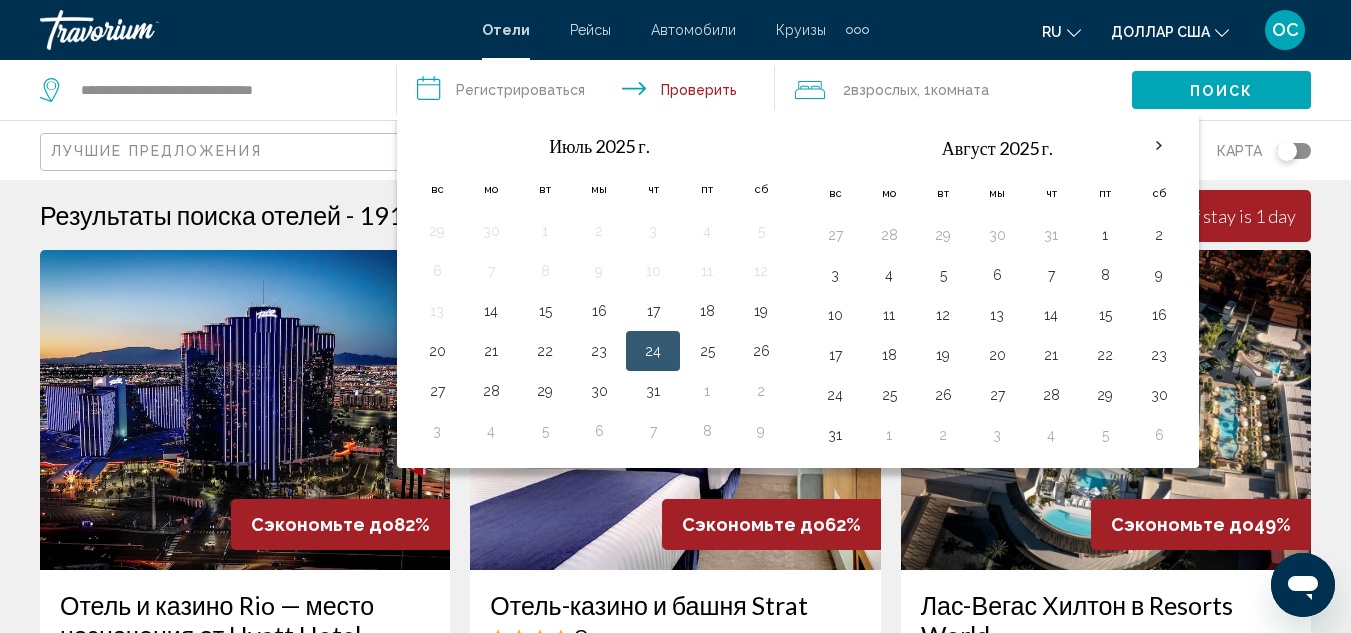 click on "24" at bounding box center [653, 351] 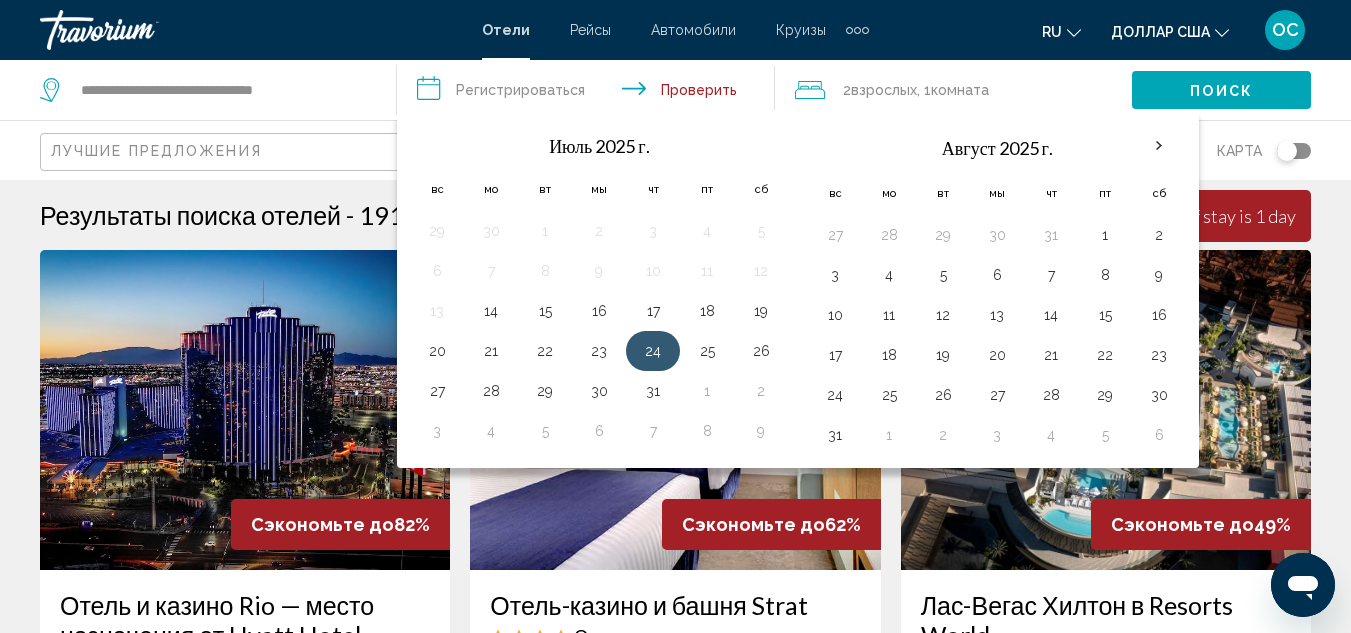 click on "24" at bounding box center [653, 351] 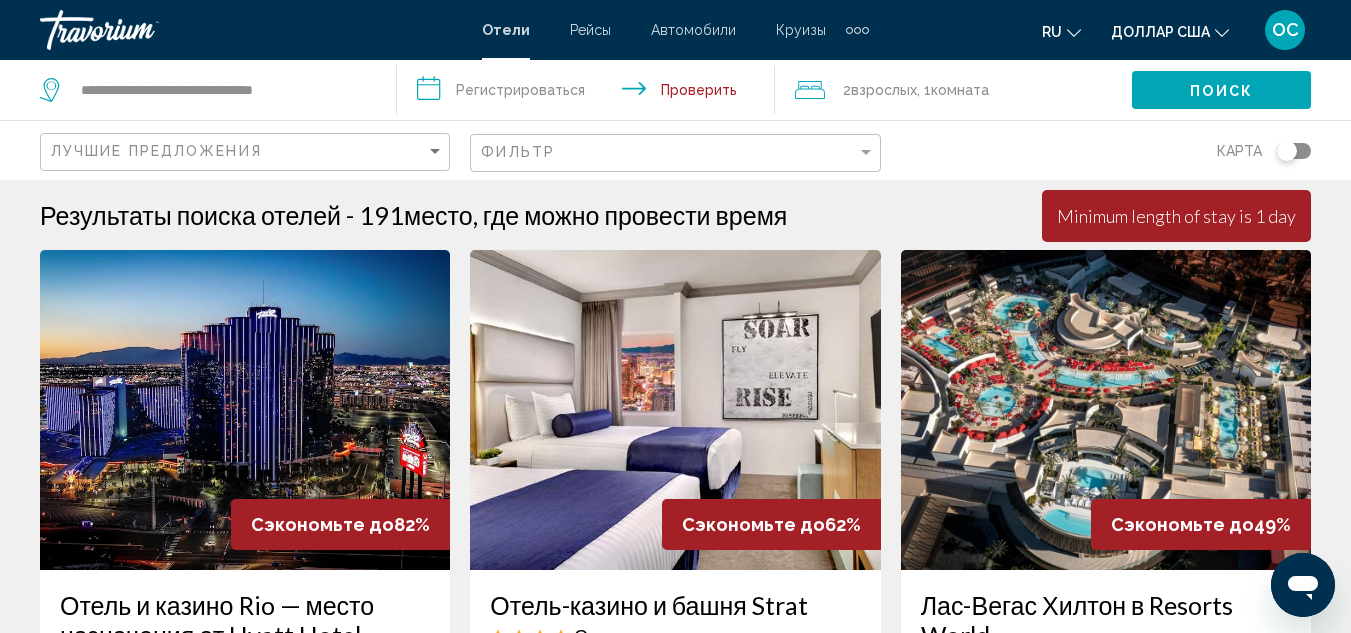 click at bounding box center [675, 410] 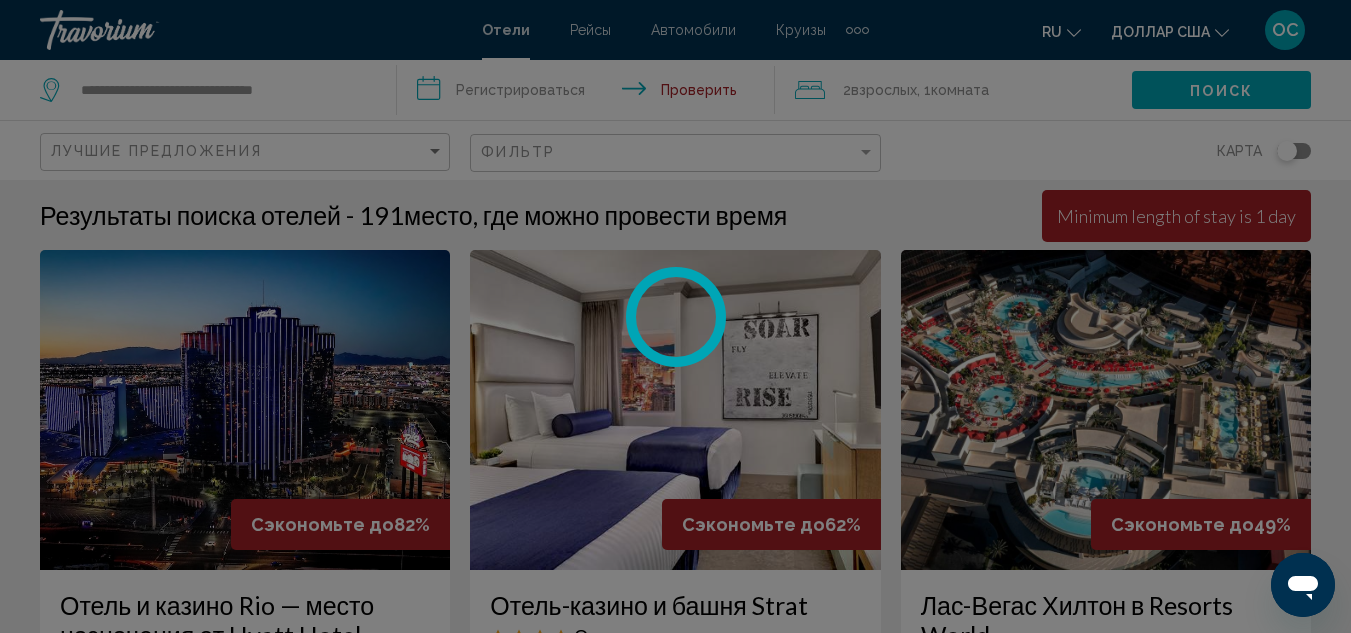 click 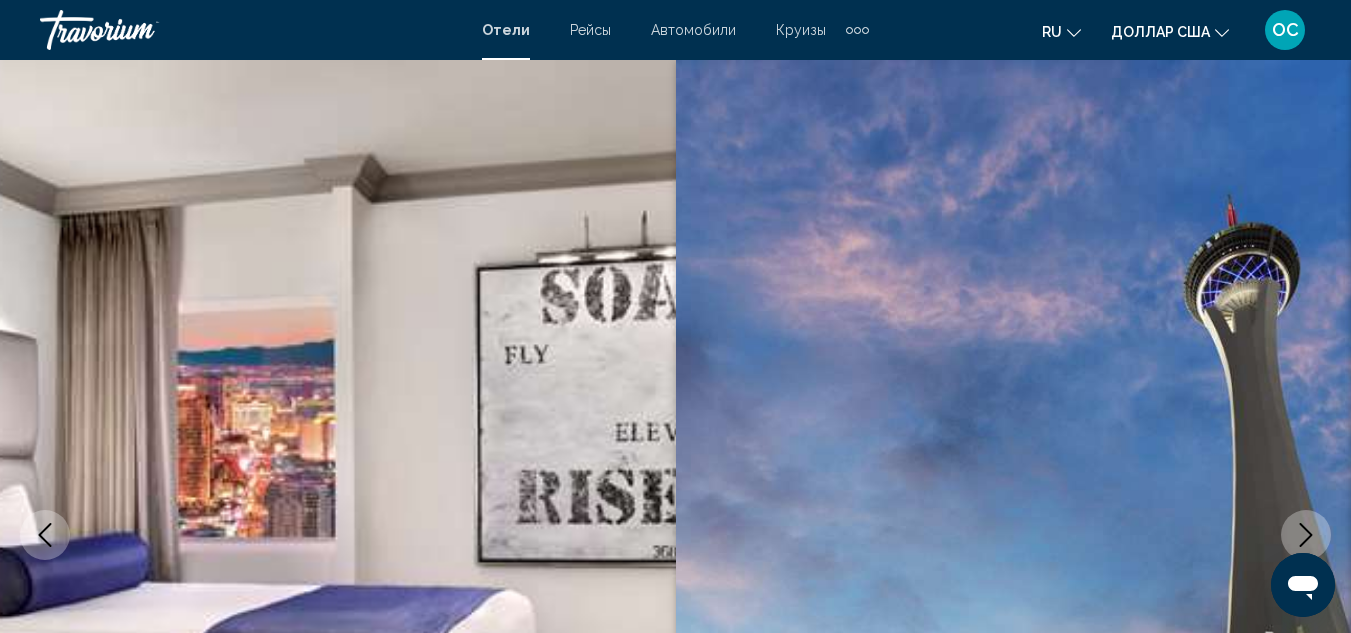 scroll, scrollTop: 219, scrollLeft: 0, axis: vertical 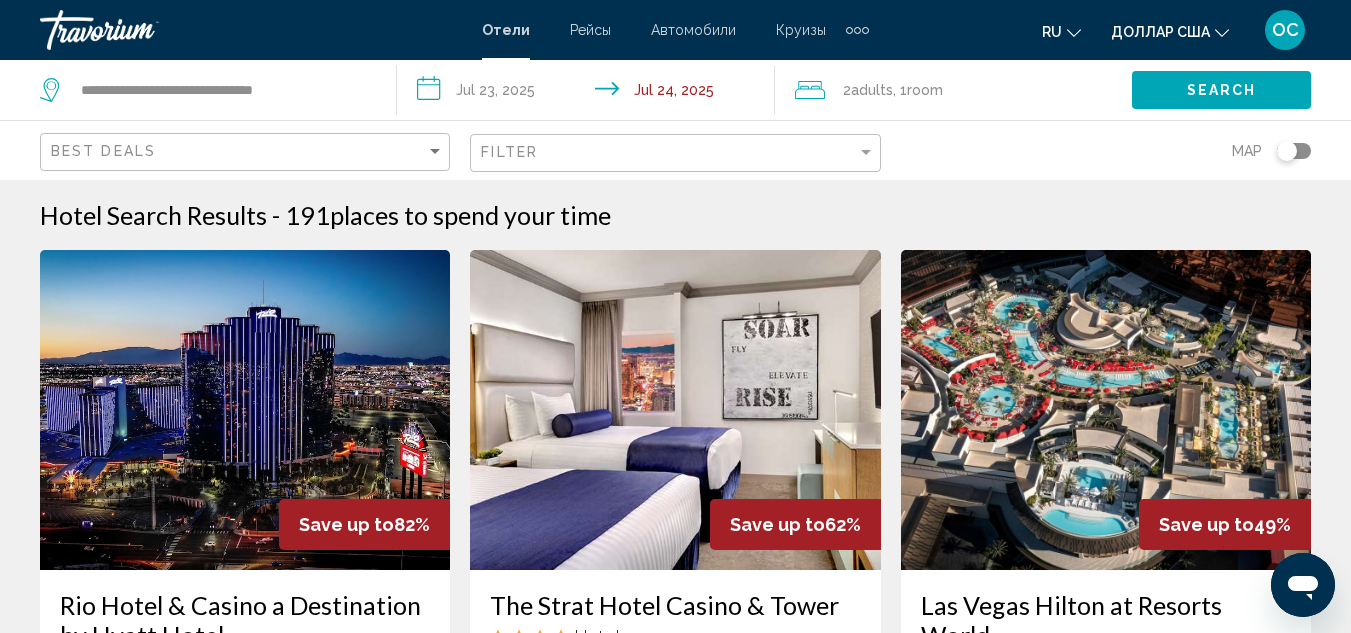 click on "**********" at bounding box center (589, 93) 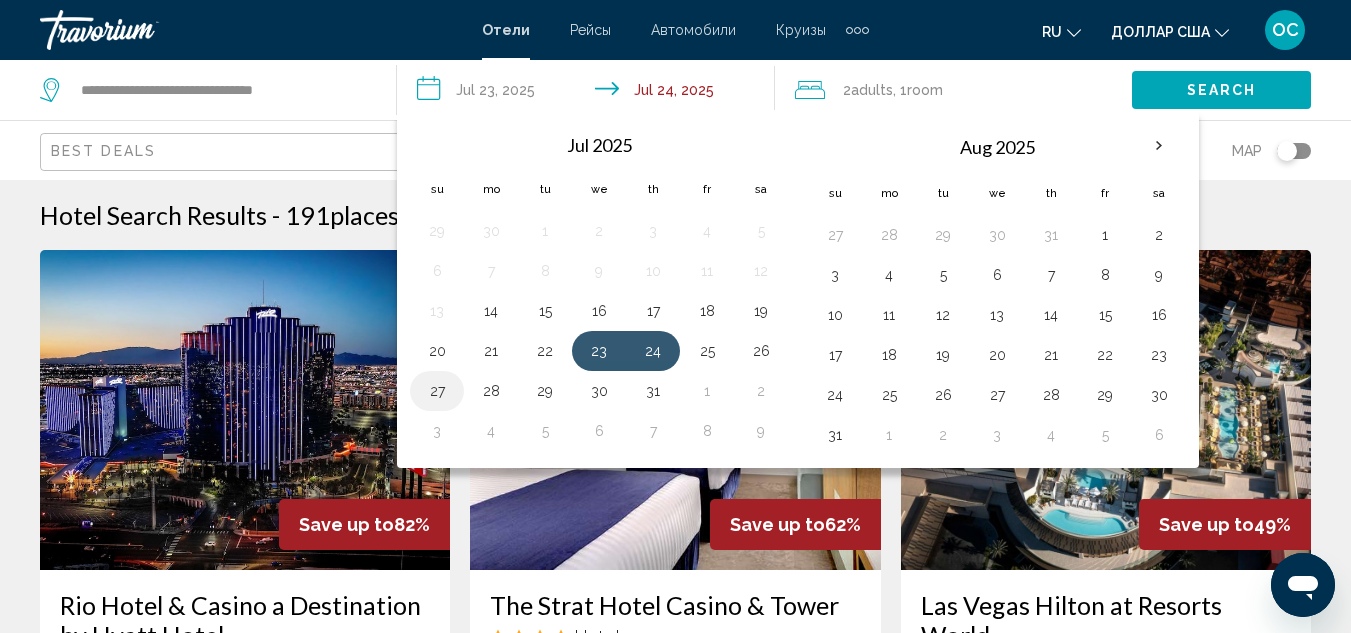 click on "27" at bounding box center (437, 391) 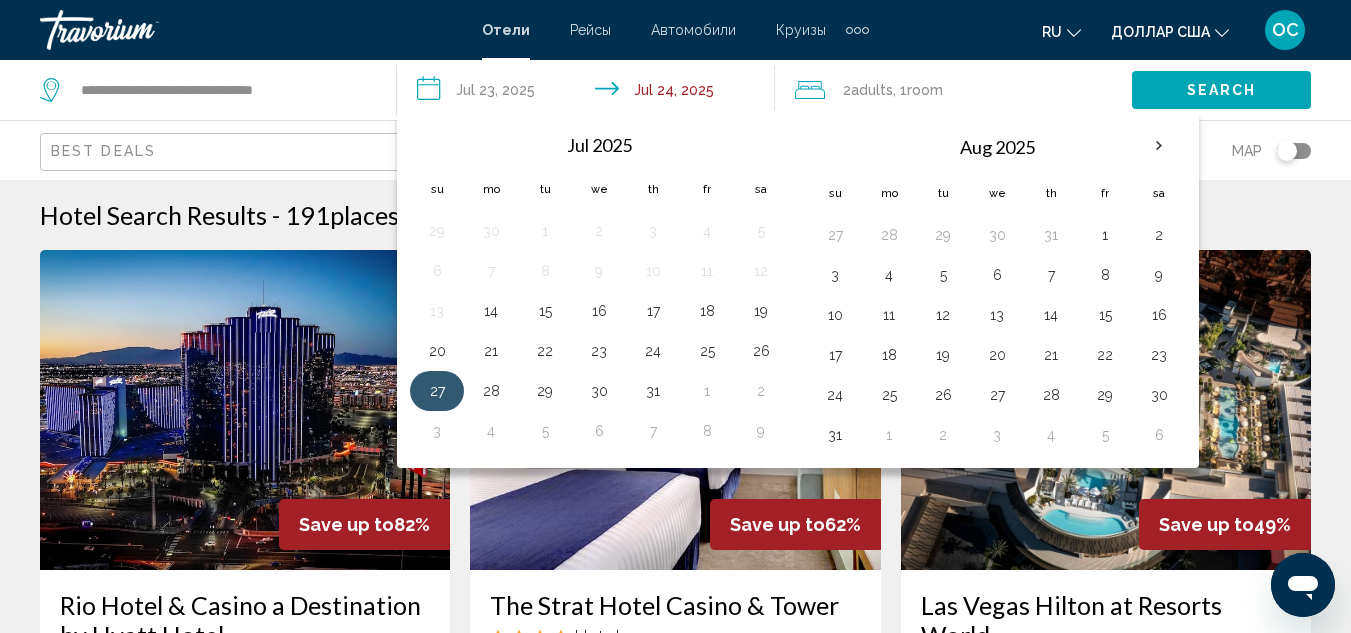 click on "27" at bounding box center (437, 391) 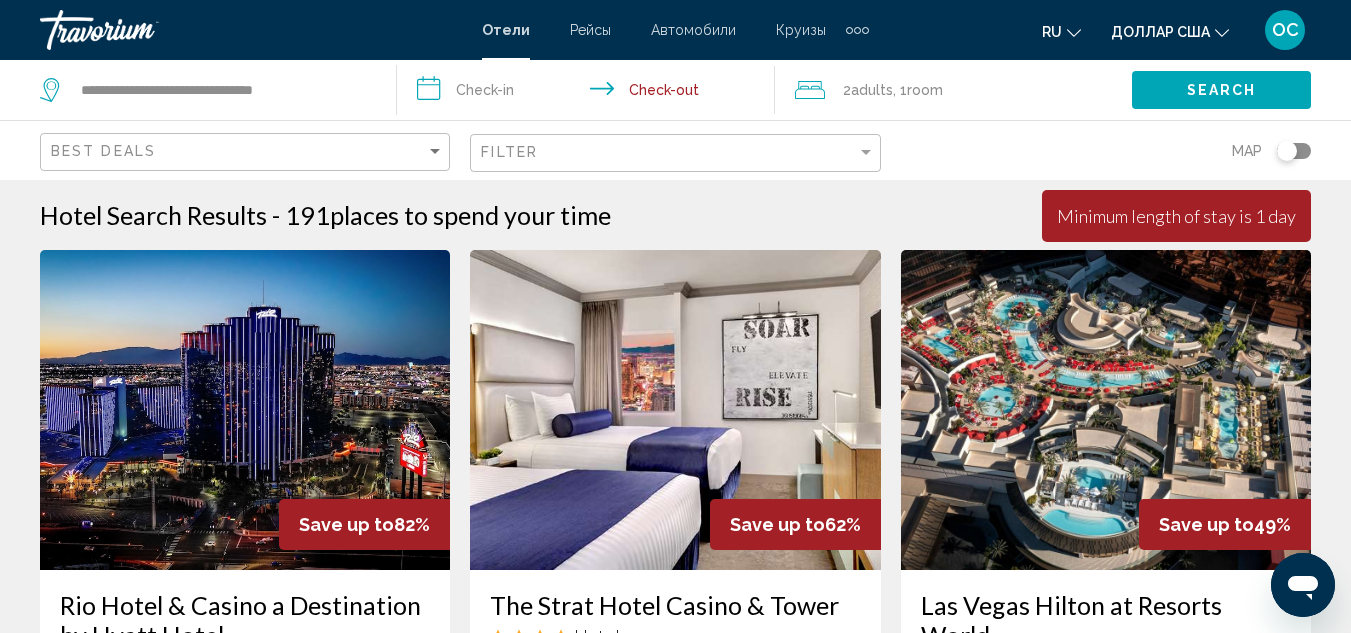 click on "**********" at bounding box center (589, 93) 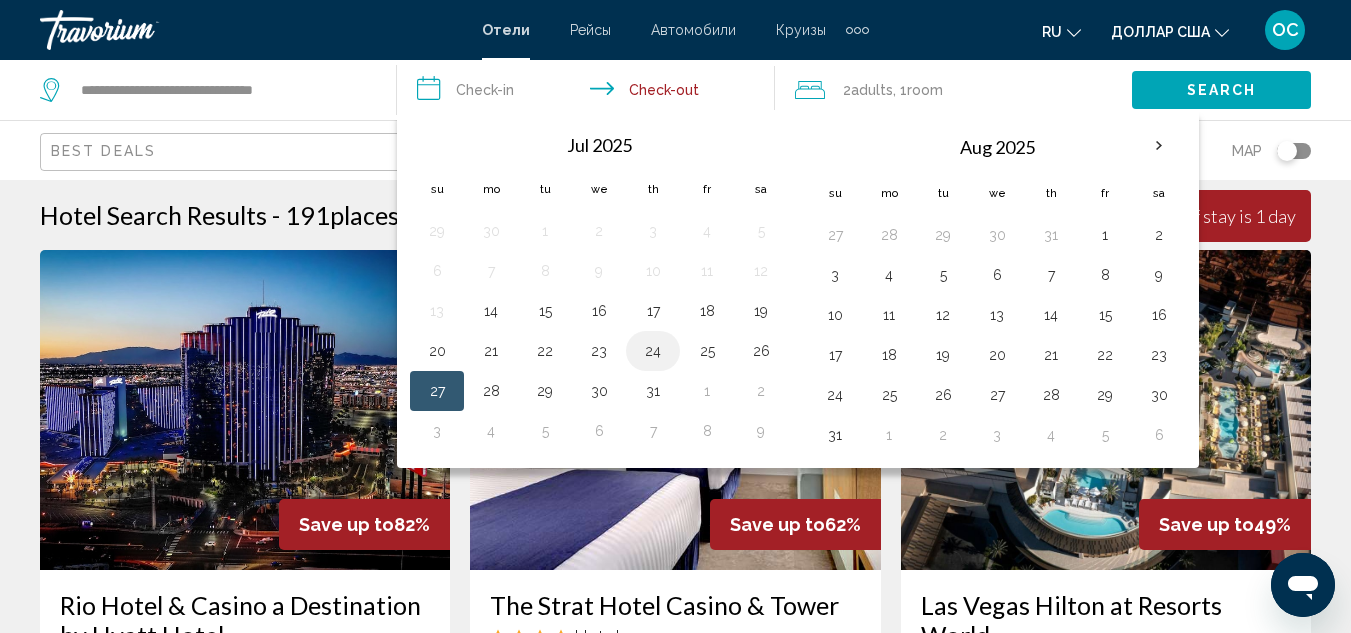 click on "24" at bounding box center (653, 351) 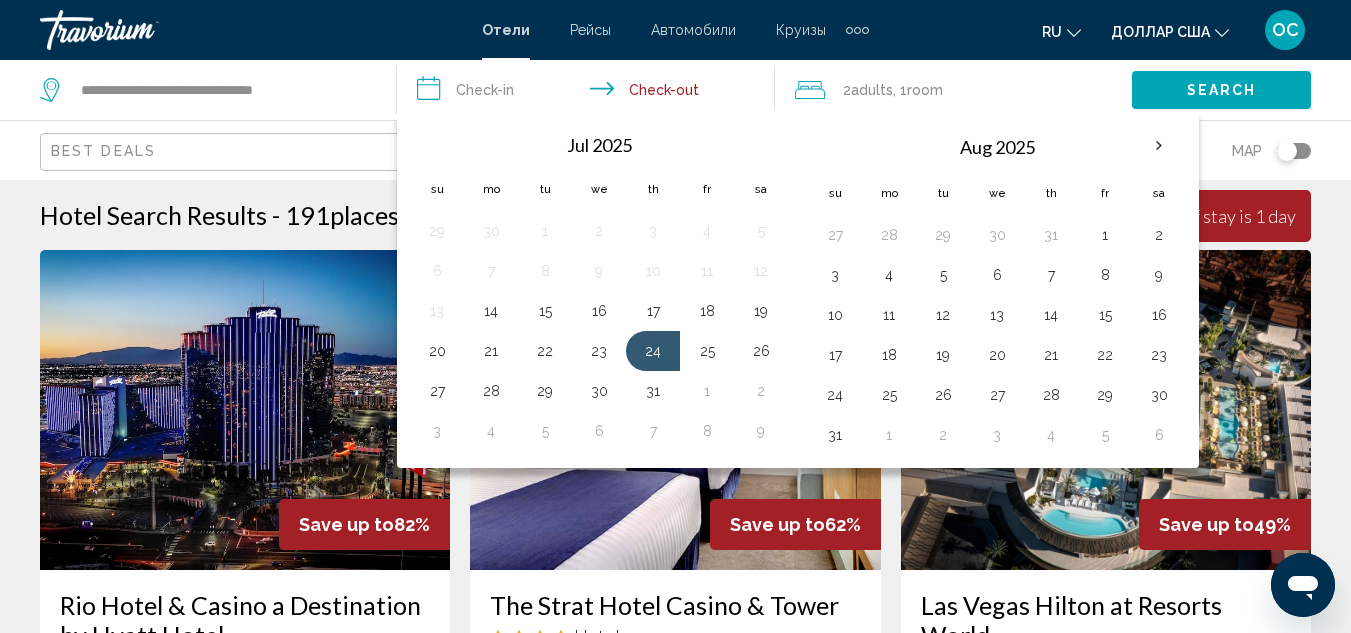 drag, startPoint x: 650, startPoint y: 355, endPoint x: 653, endPoint y: 91, distance: 264.01706 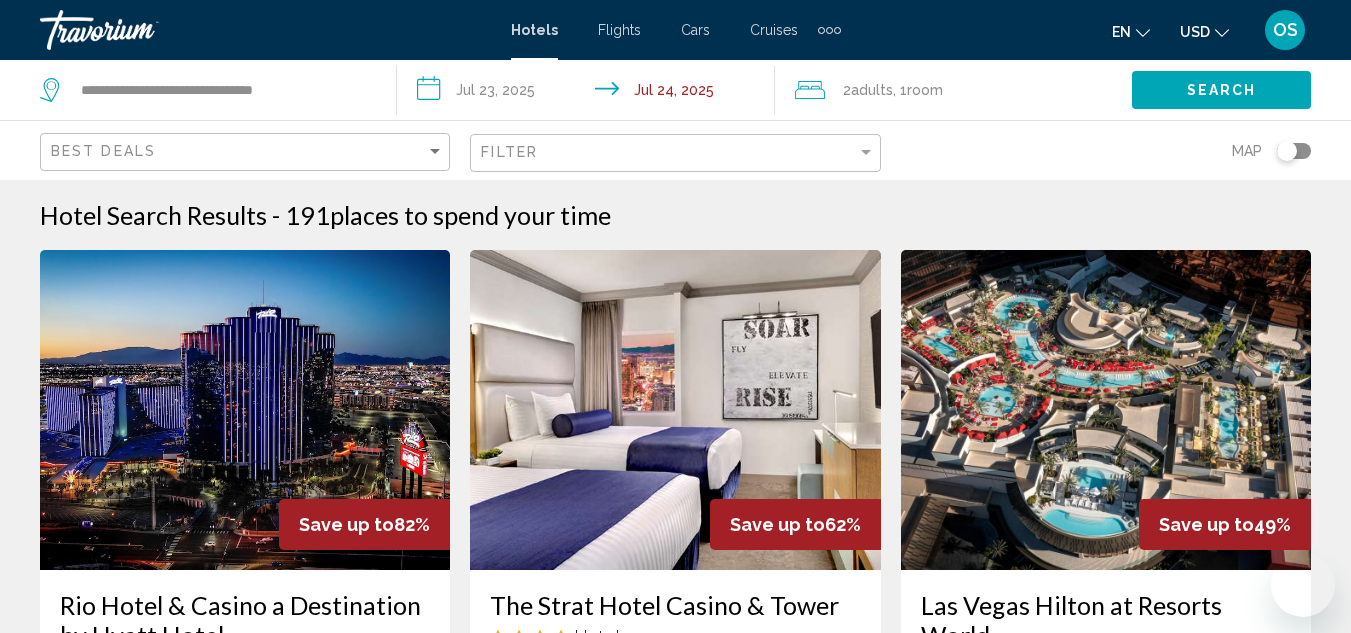 scroll, scrollTop: 0, scrollLeft: 0, axis: both 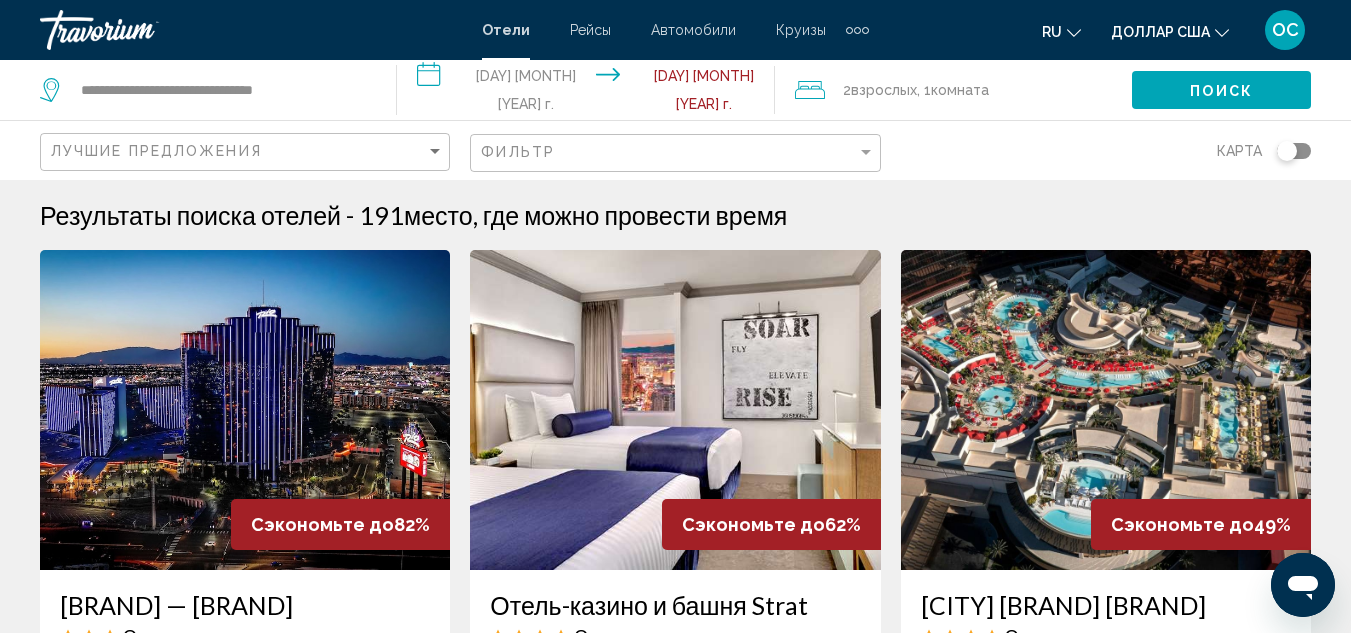 click on "Карта" 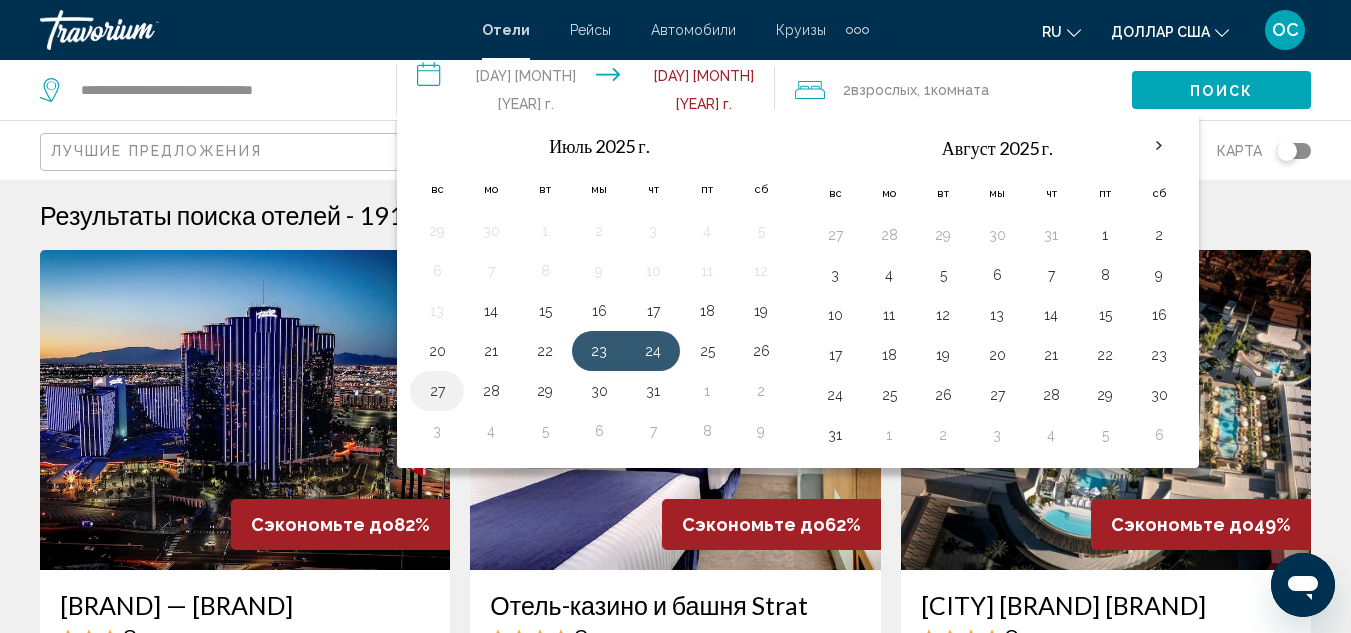 click on "27" at bounding box center (437, 391) 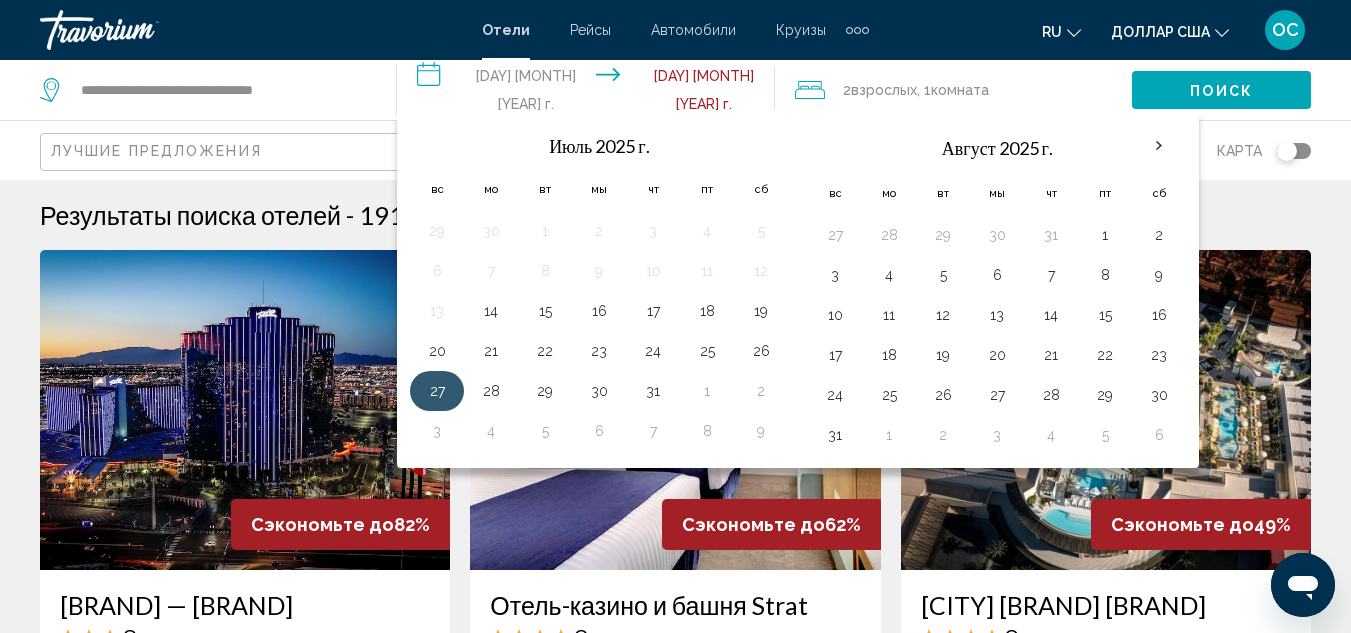 click on "27" at bounding box center (437, 391) 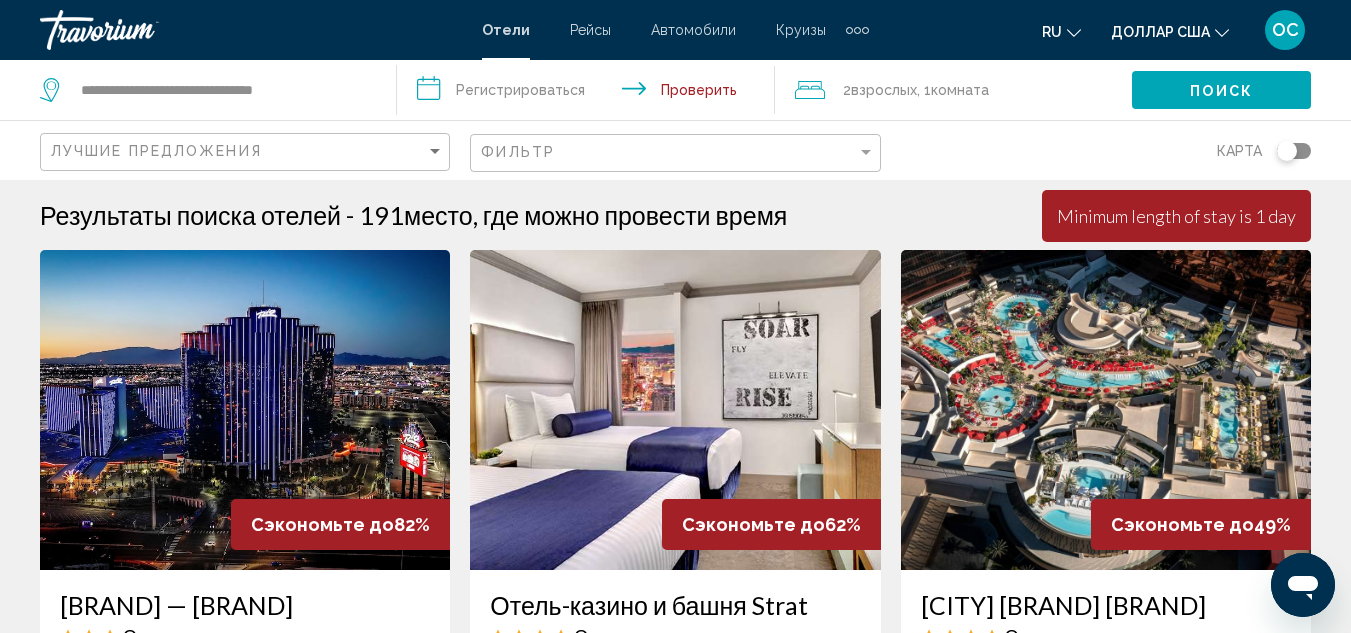 click at bounding box center (245, 410) 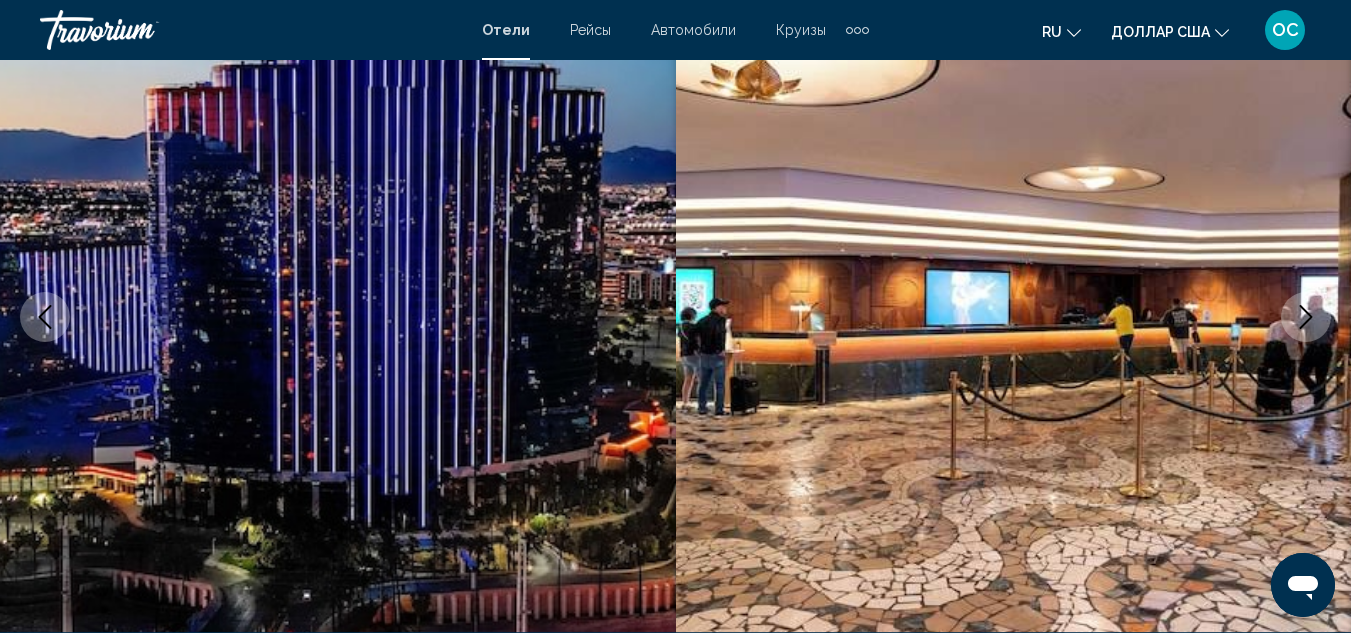 scroll, scrollTop: 0, scrollLeft: 0, axis: both 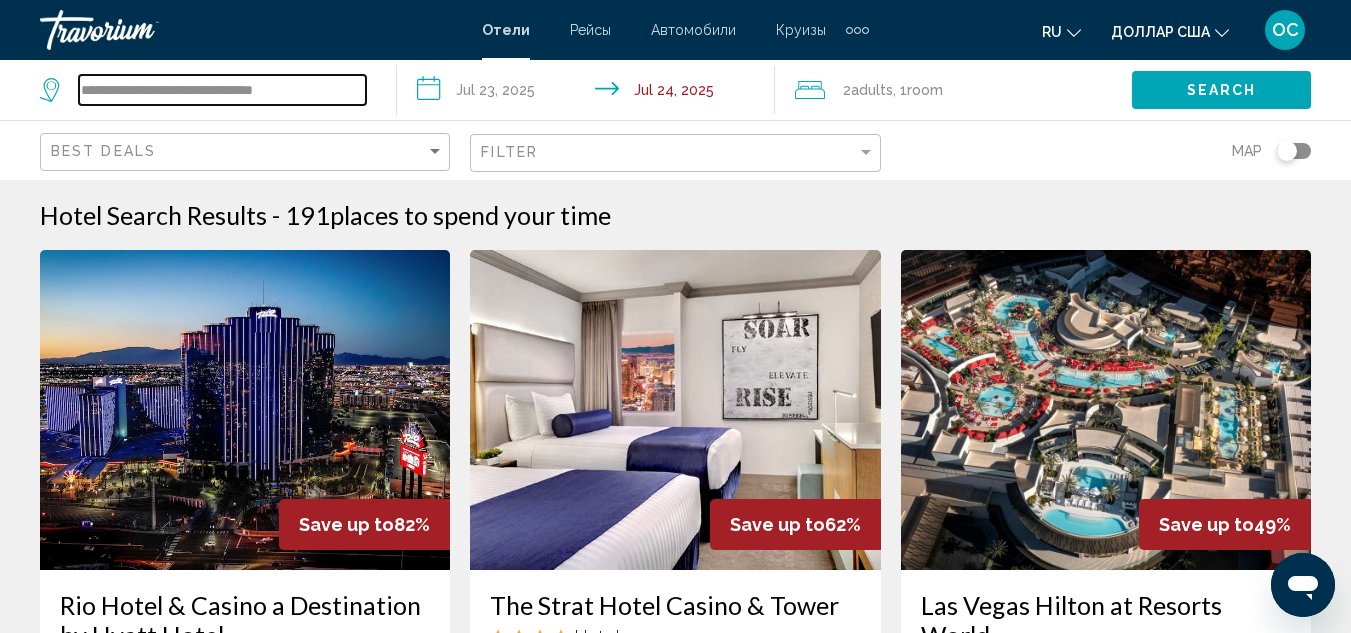 drag, startPoint x: 286, startPoint y: 82, endPoint x: 305, endPoint y: 254, distance: 173.04623 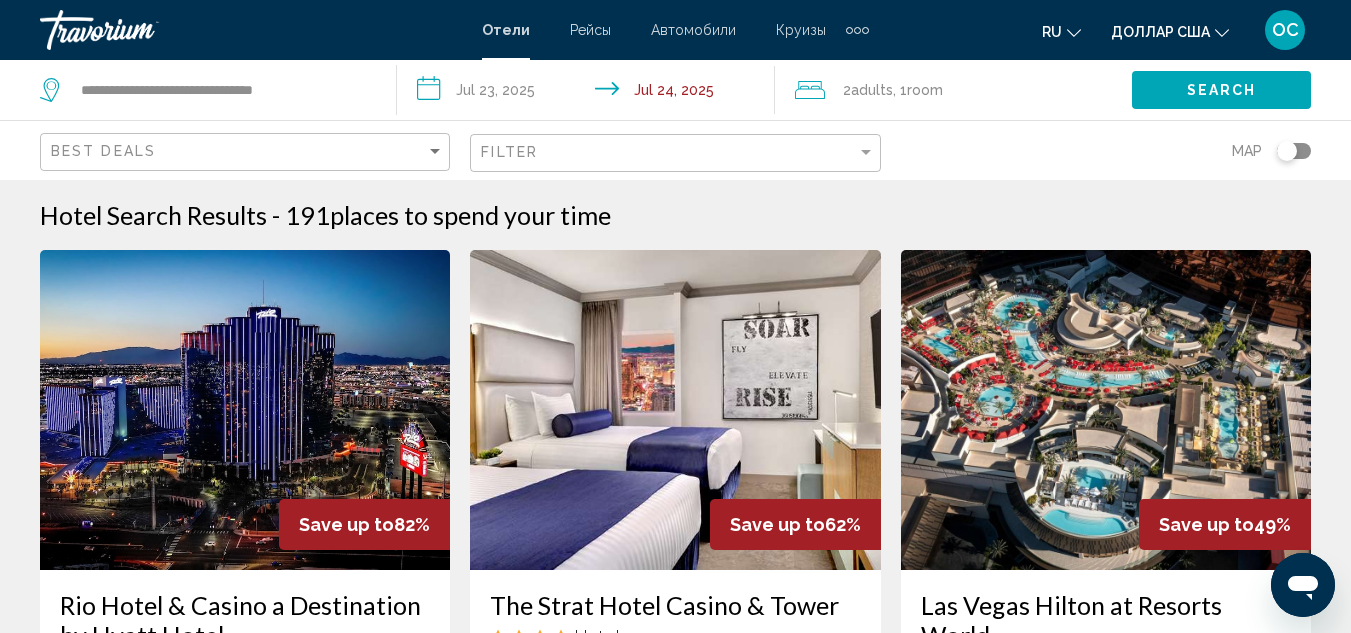 click on "Hotel Search Results  -   191  places to spend your time" at bounding box center (675, 215) 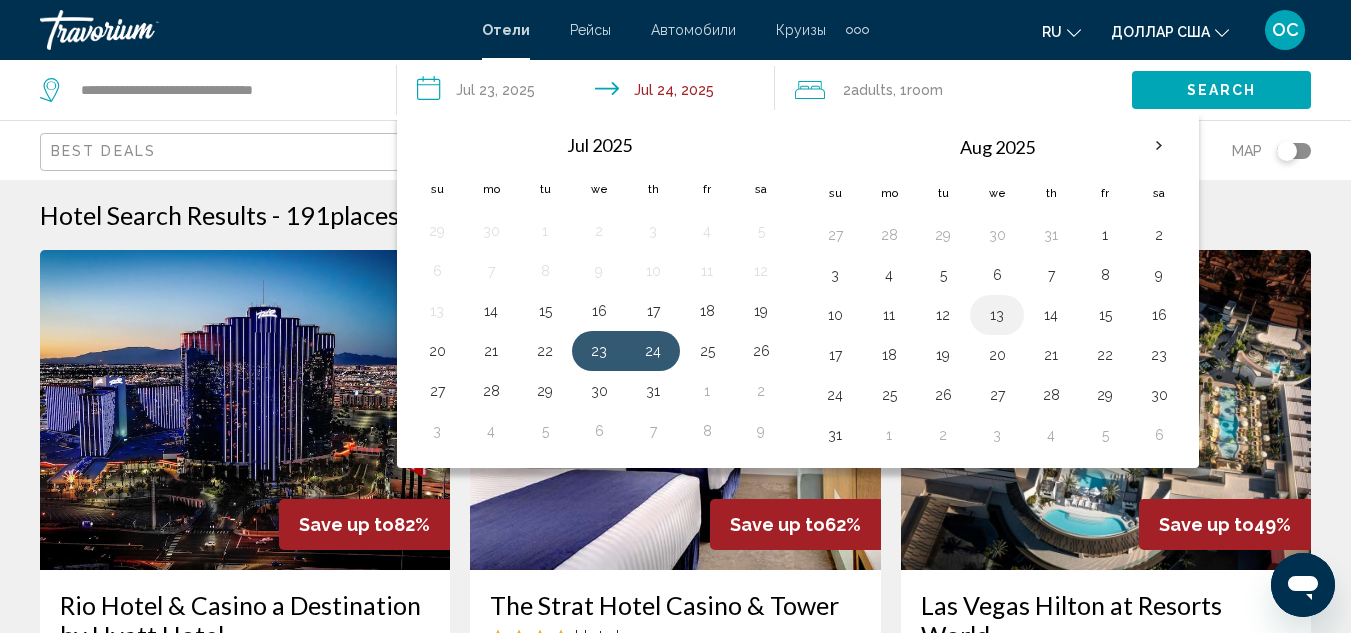 click on "13" at bounding box center [997, 315] 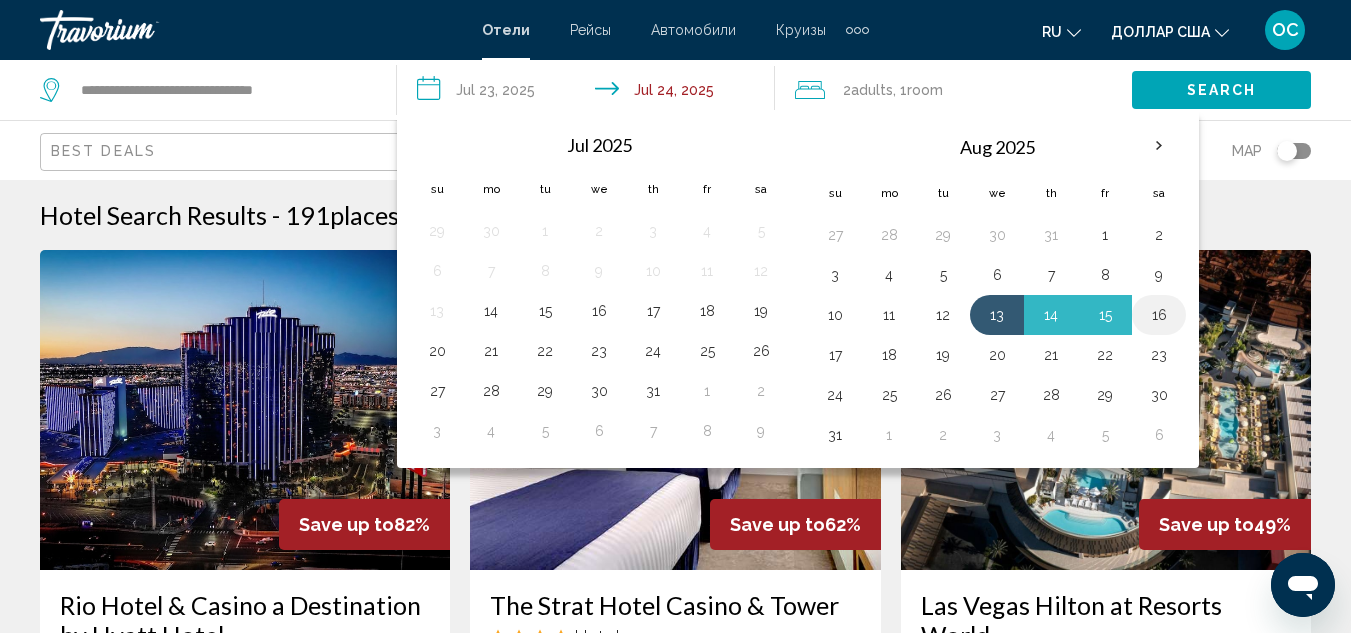 click on "16" at bounding box center [1159, 315] 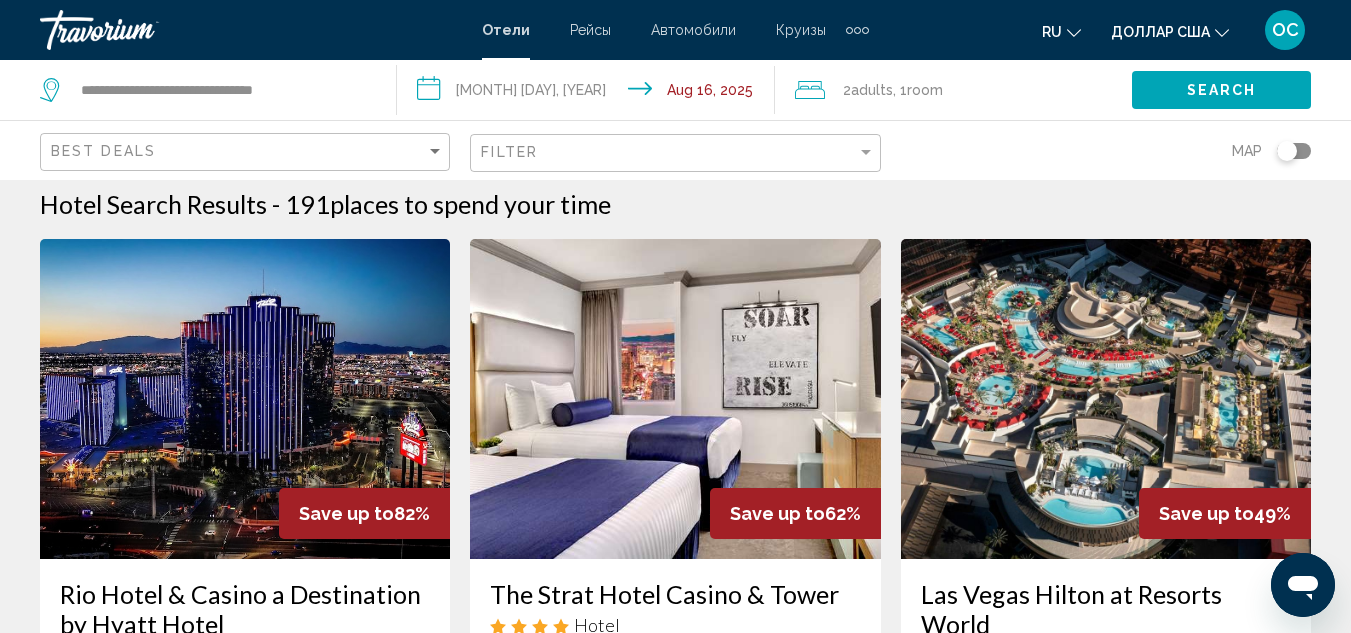 scroll, scrollTop: 0, scrollLeft: 0, axis: both 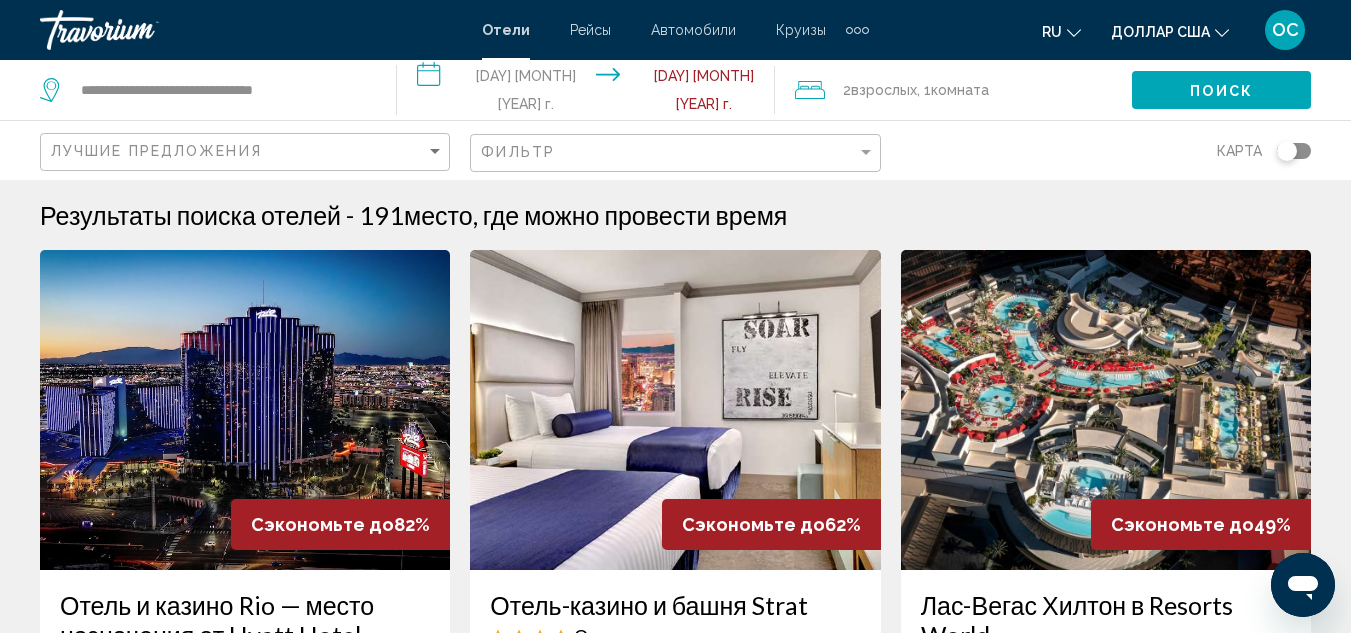 click on "2  взрослых Adult , 1  комната rooms" 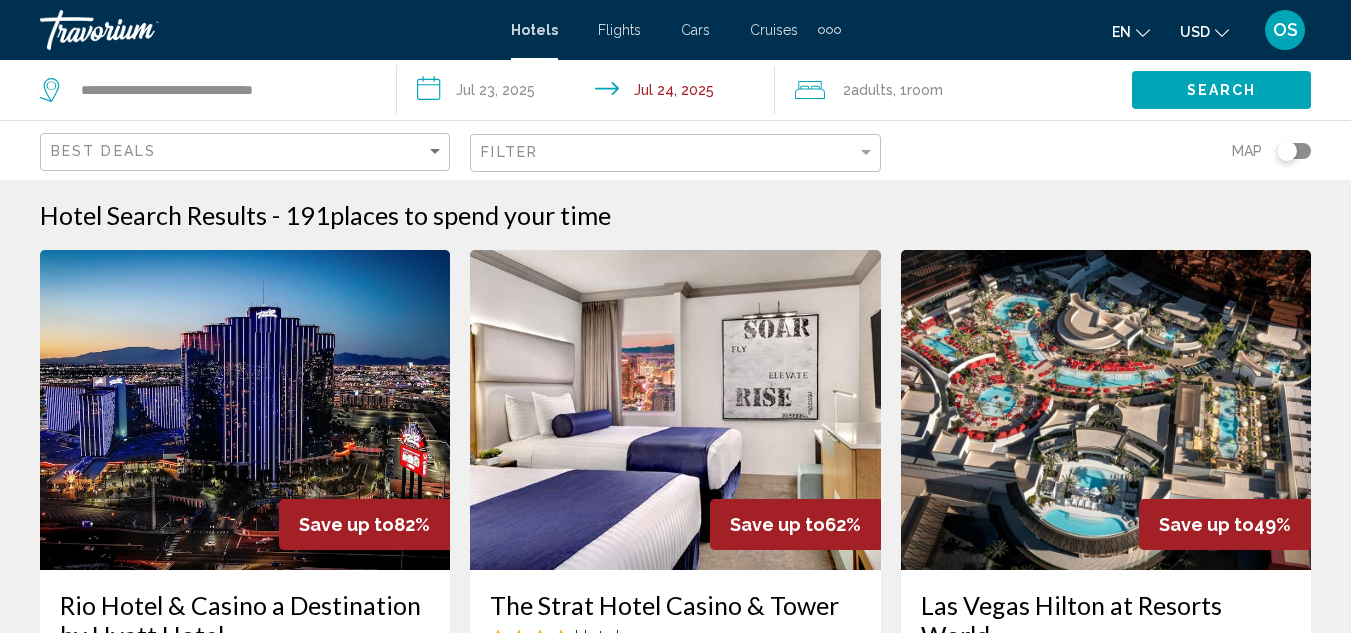 scroll, scrollTop: 0, scrollLeft: 0, axis: both 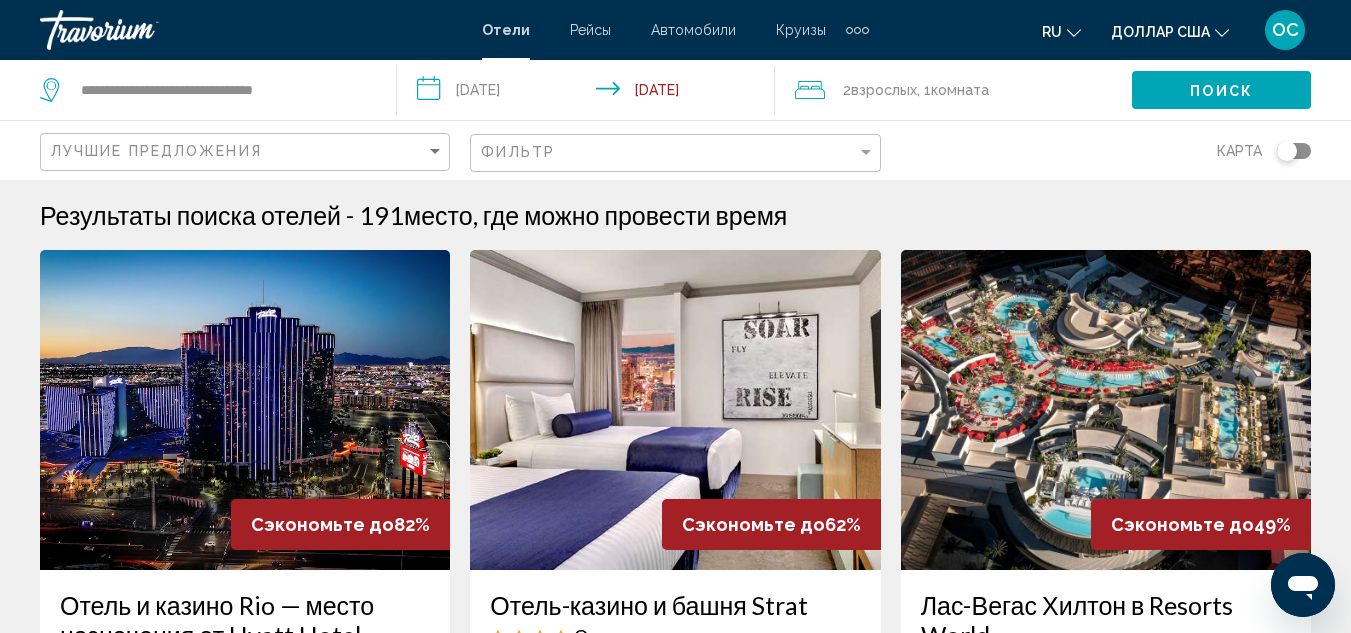 click on "Карта" 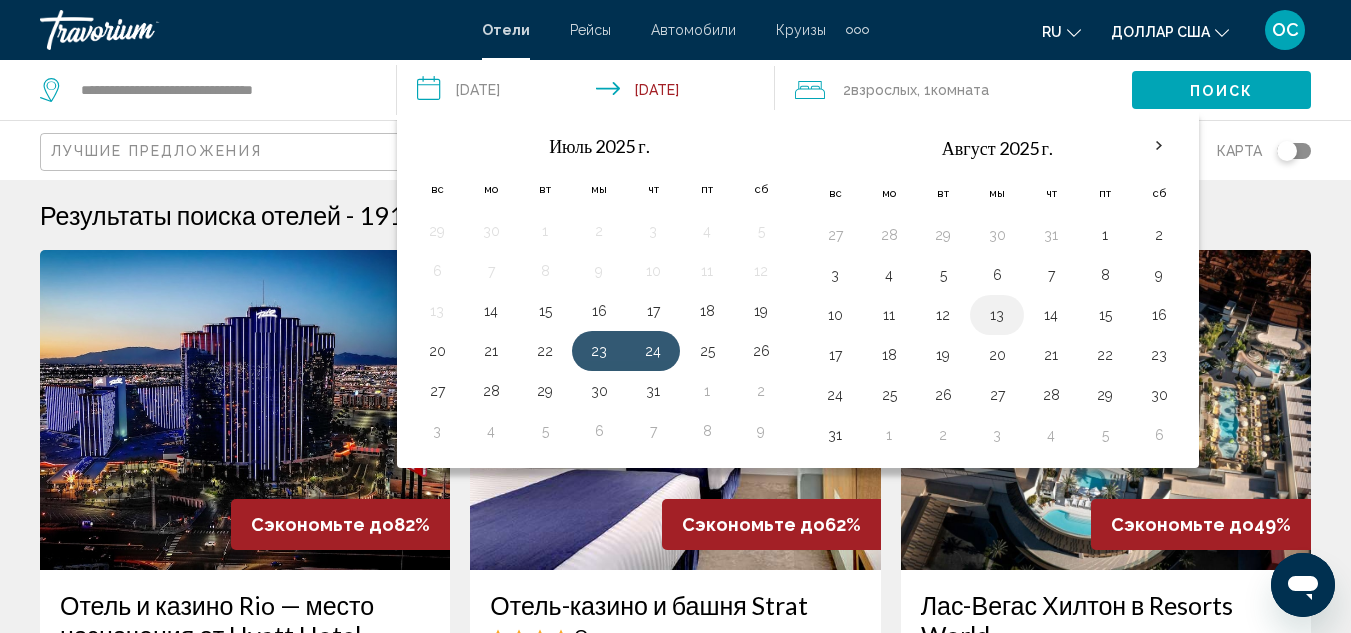 click on "13" at bounding box center [997, 315] 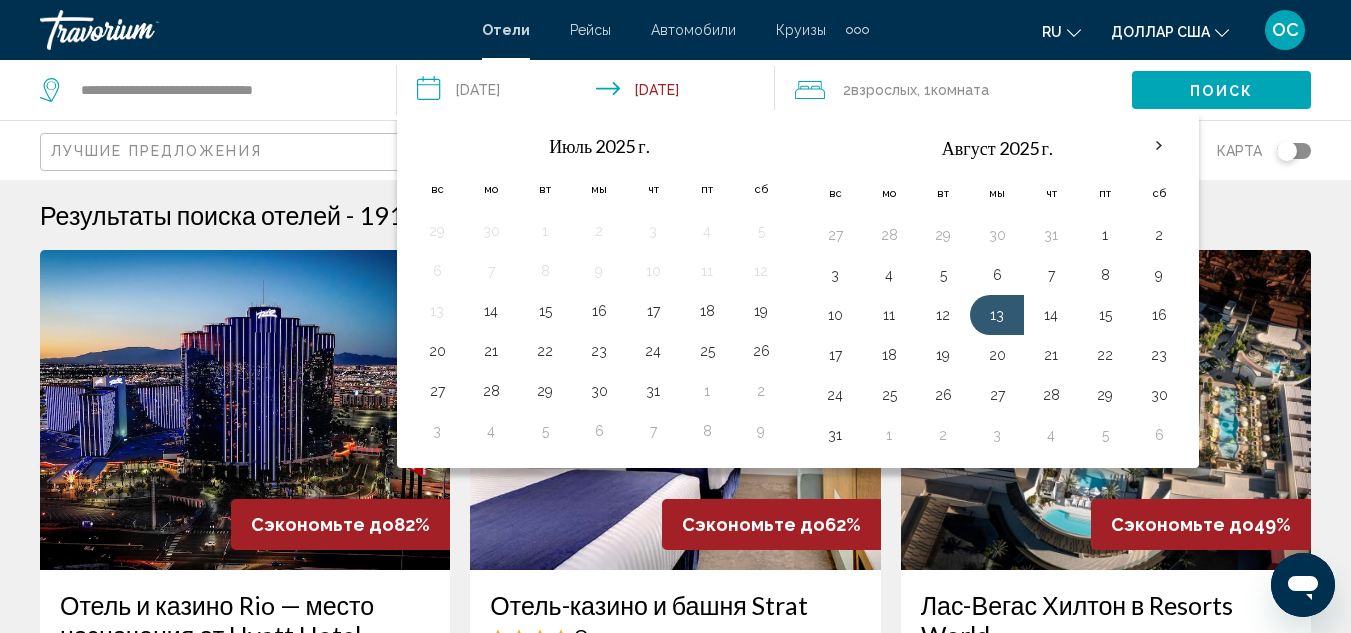 click on "**********" at bounding box center (589, 93) 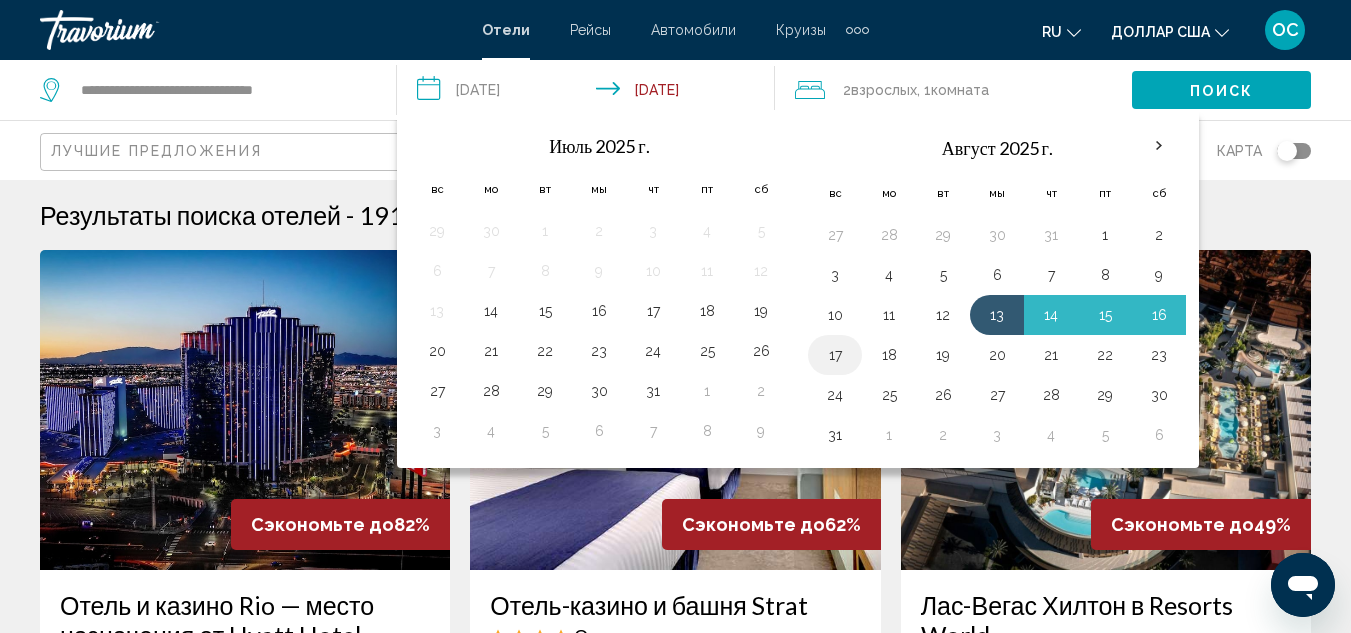 click on "17" at bounding box center [835, 355] 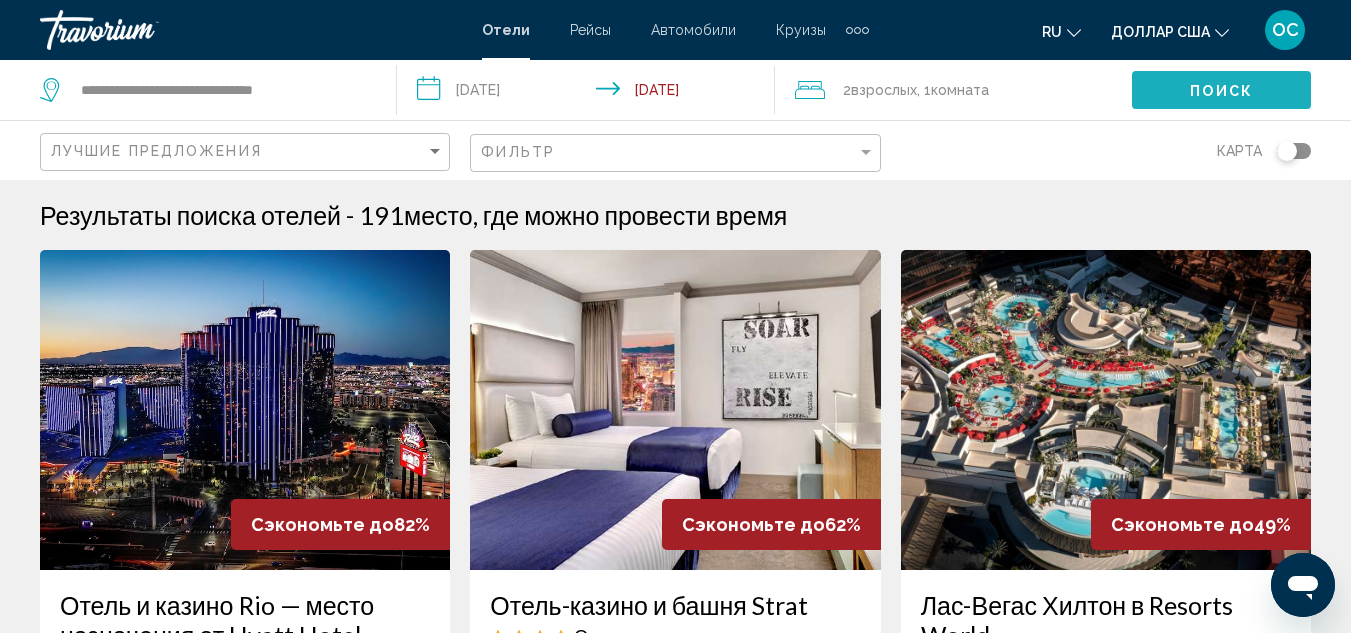 click on "Поиск" 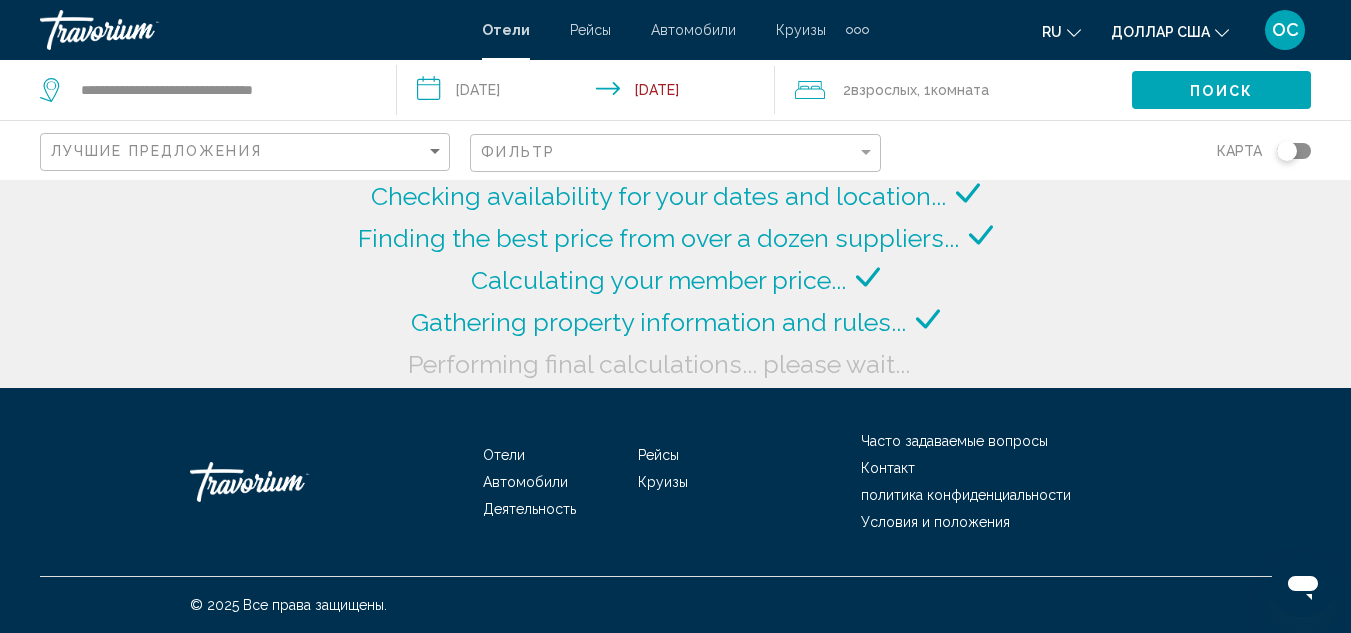 click on "Calculating your member price..." 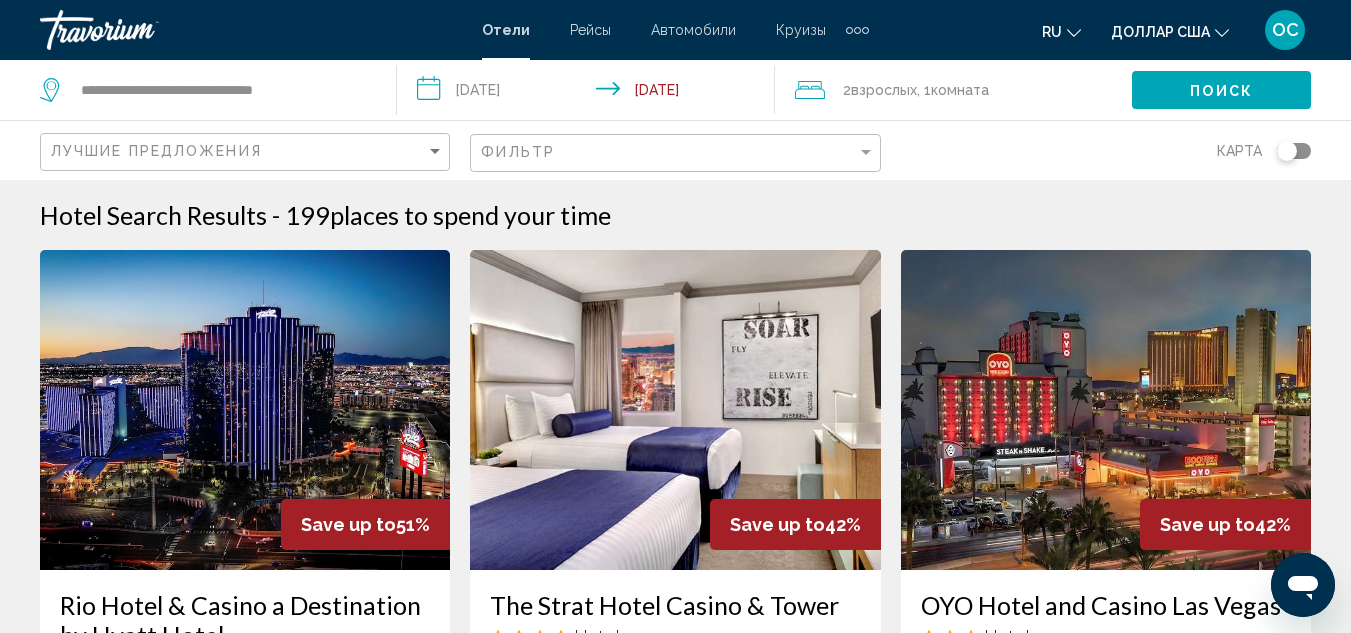 click on "**********" at bounding box center (589, 93) 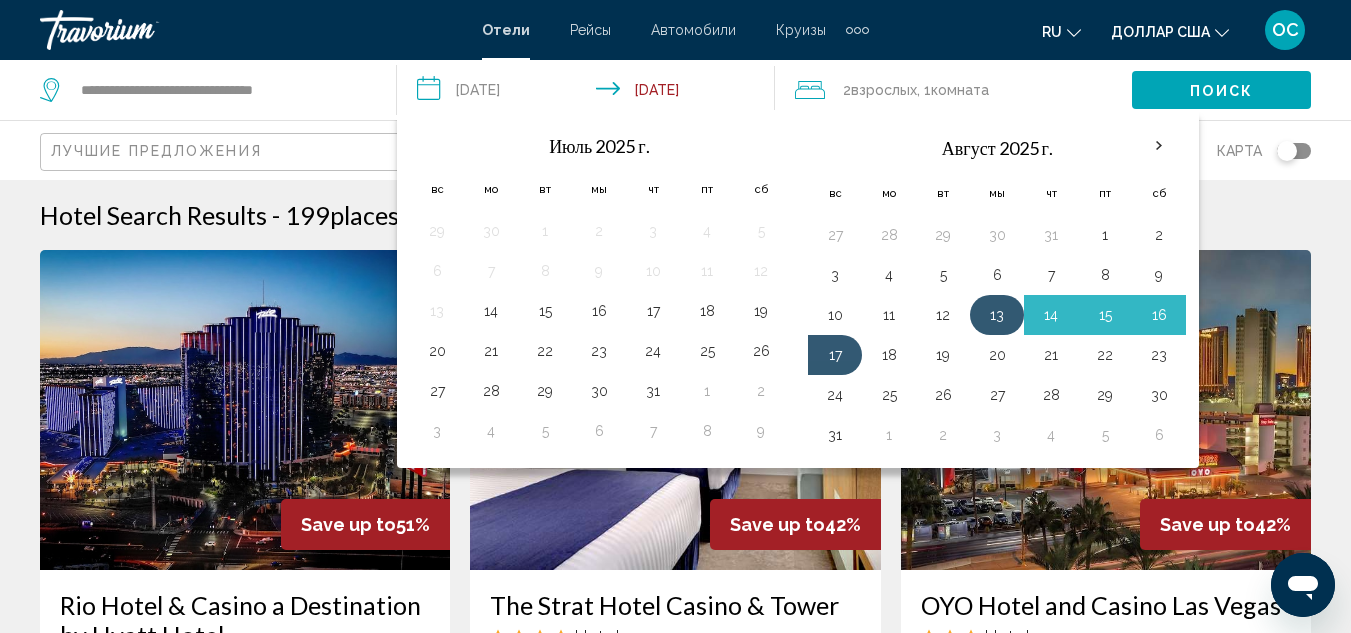 click on "13" at bounding box center [997, 315] 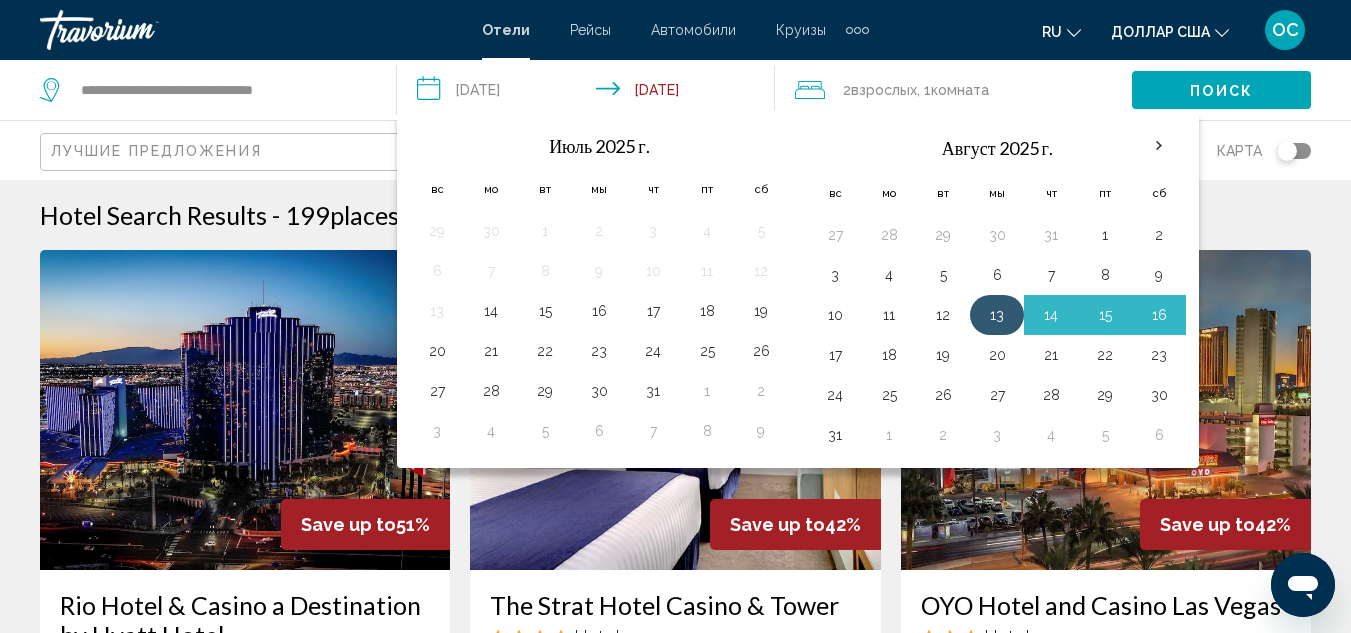 click on "13" at bounding box center (997, 315) 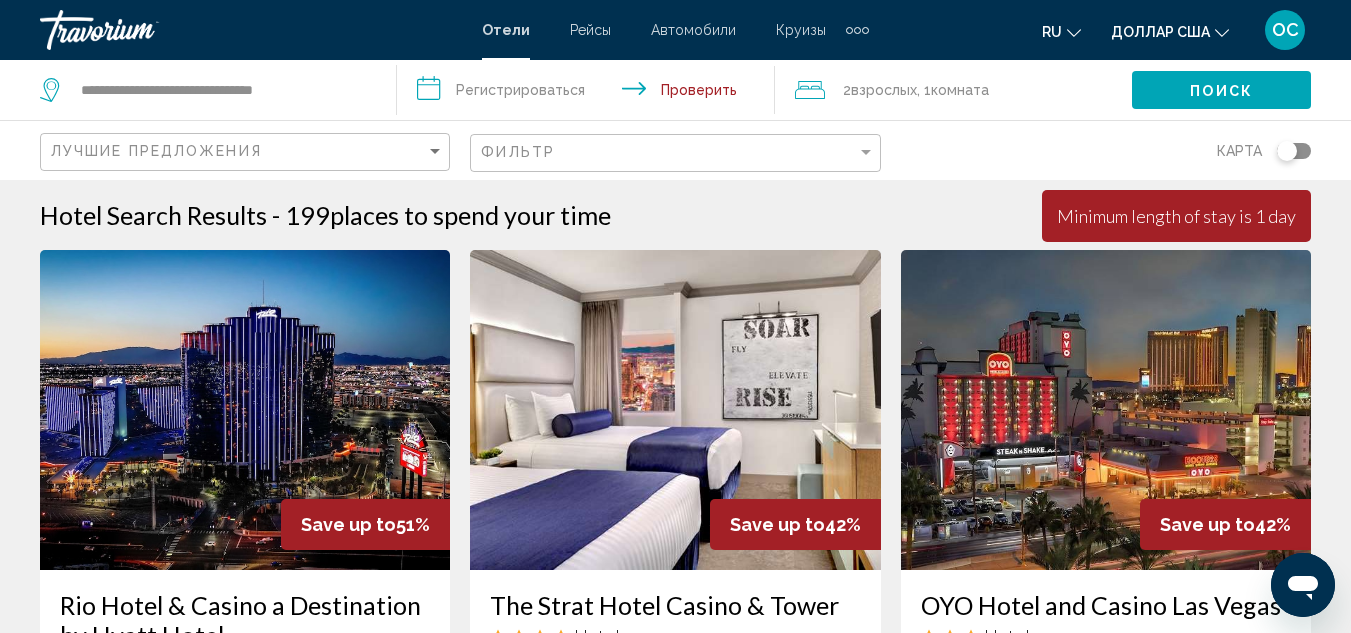 click at bounding box center (1106, 410) 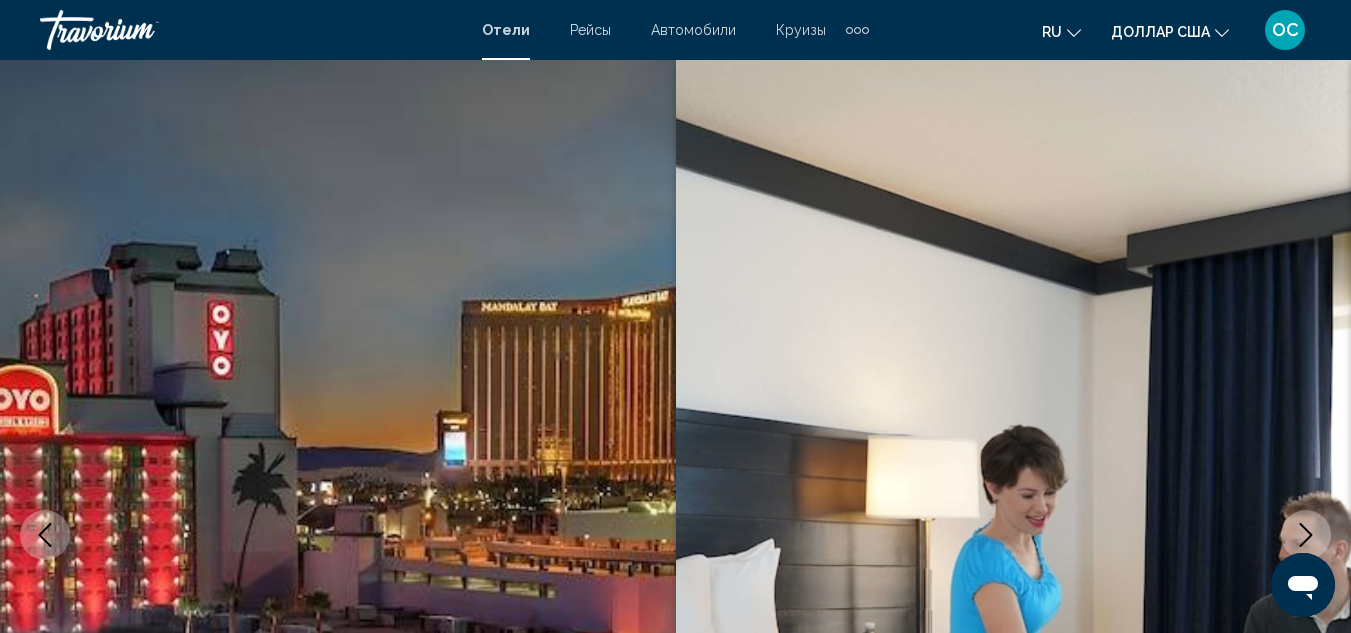 scroll, scrollTop: 218, scrollLeft: 0, axis: vertical 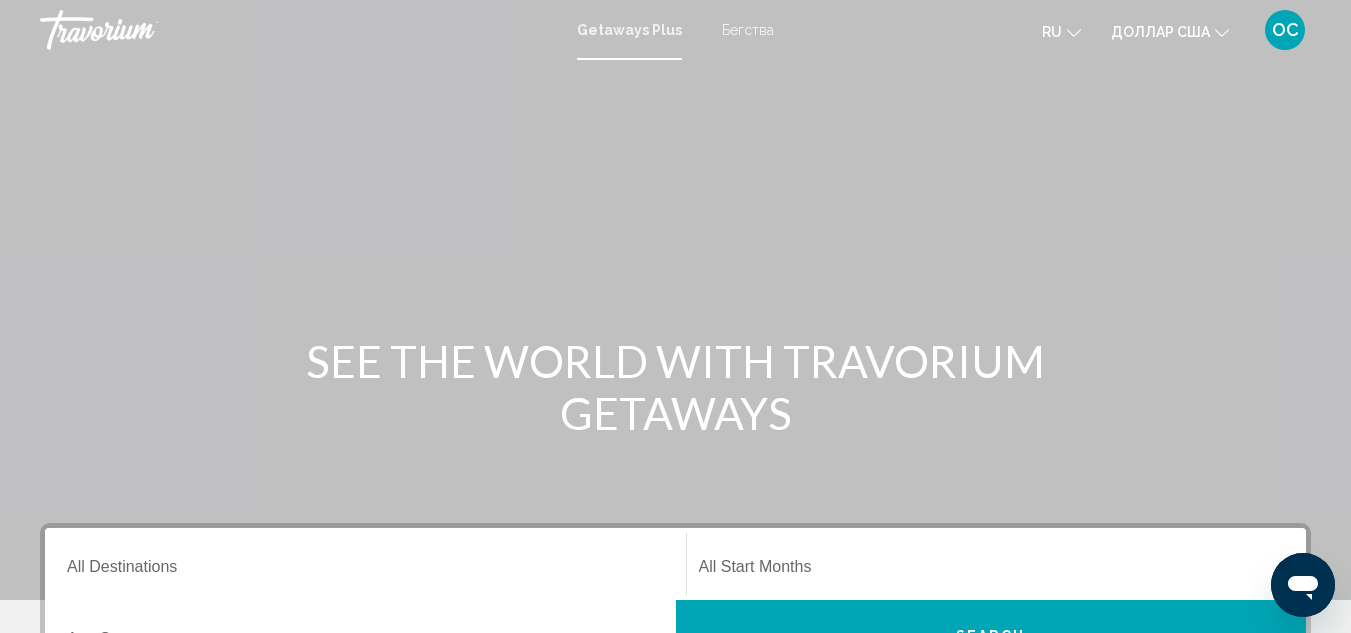 click at bounding box center (675, 300) 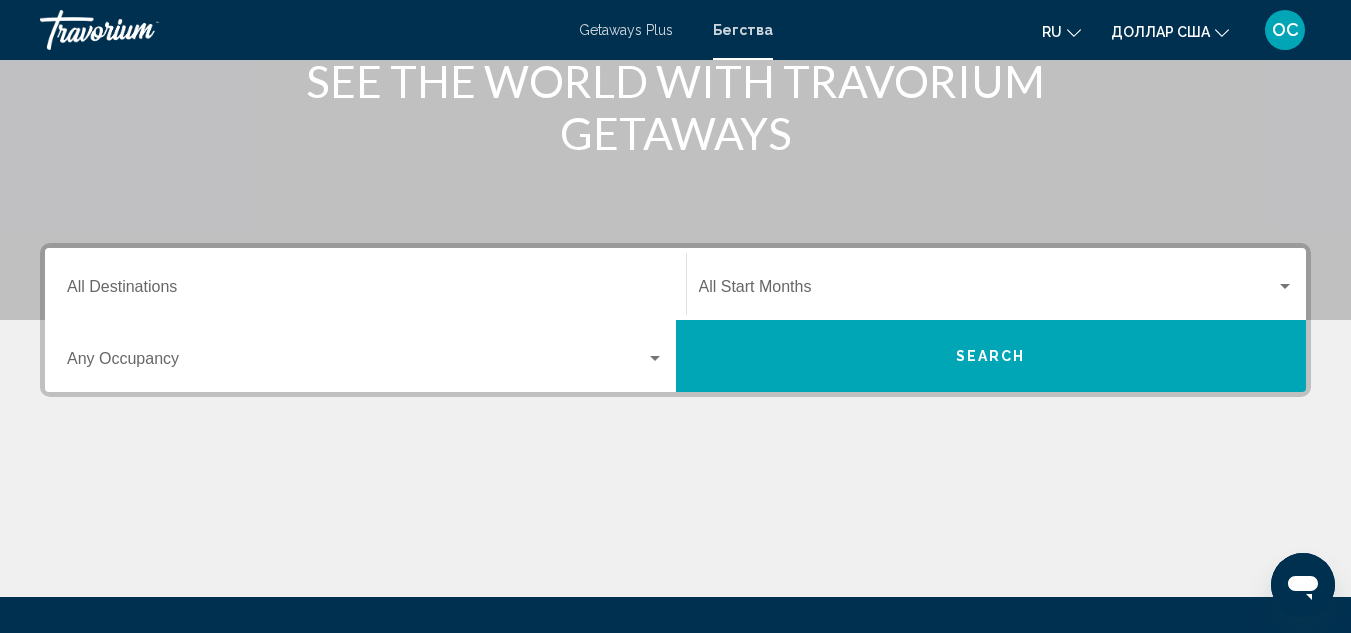 scroll, scrollTop: 289, scrollLeft: 0, axis: vertical 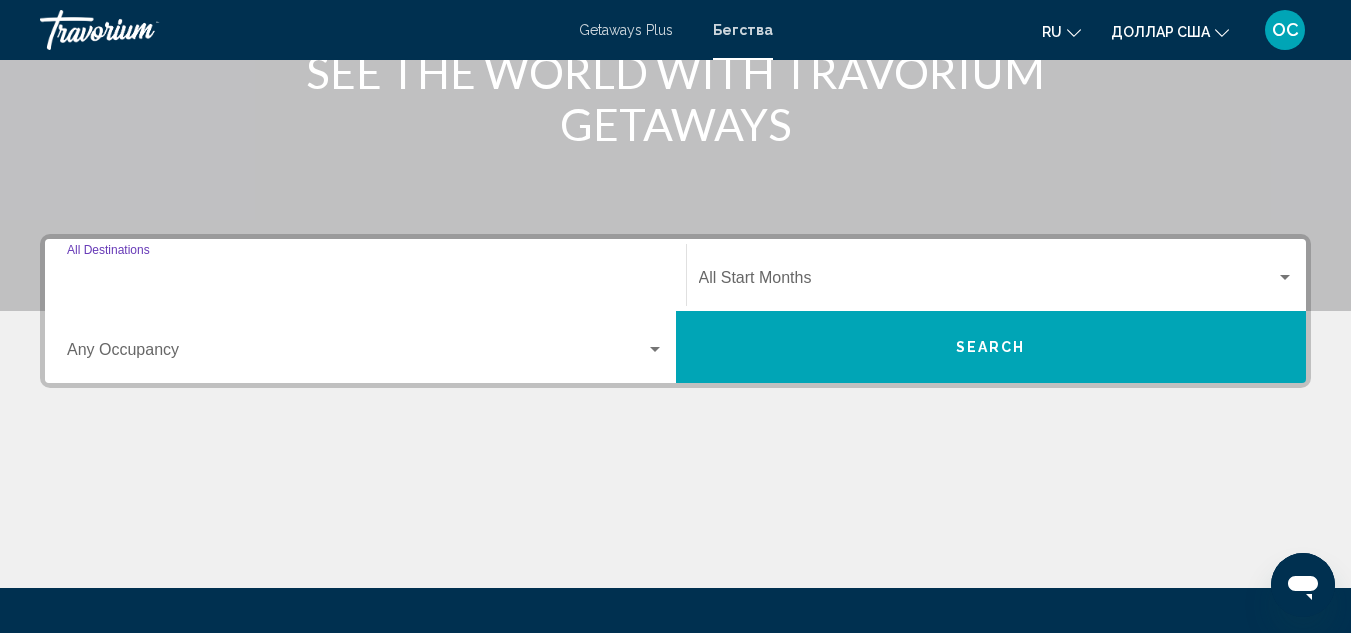 click on "Destination All Destinations" at bounding box center [365, 282] 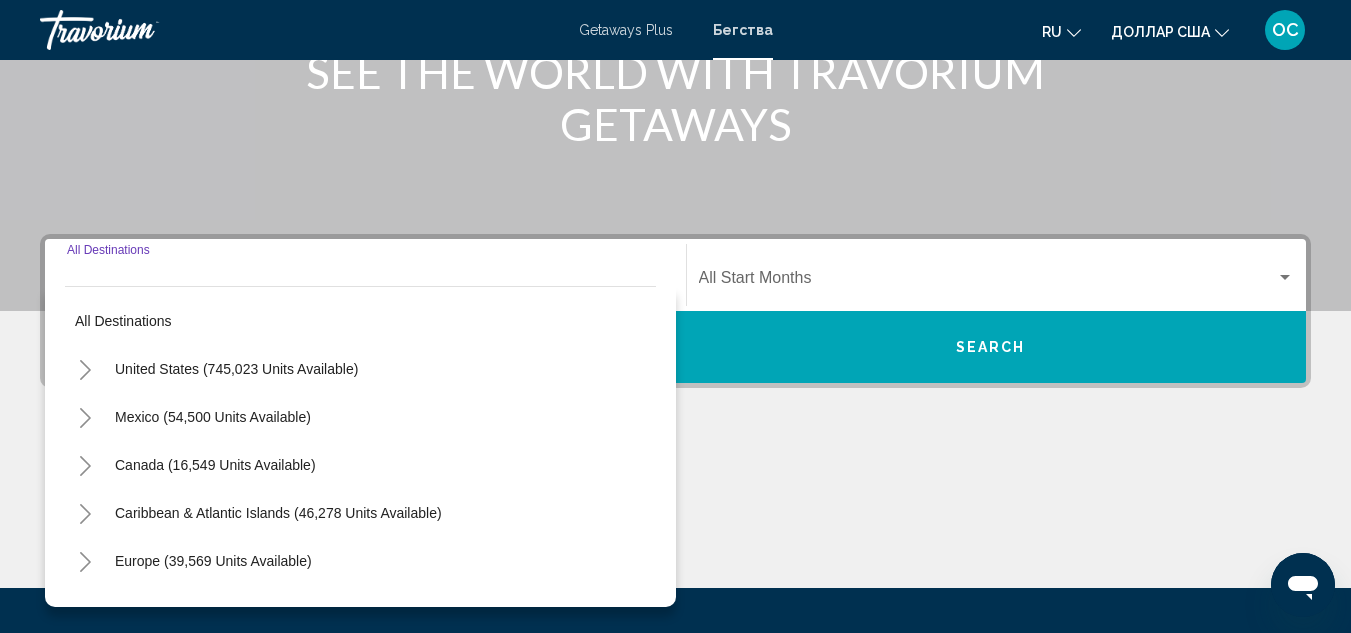 scroll, scrollTop: 458, scrollLeft: 0, axis: vertical 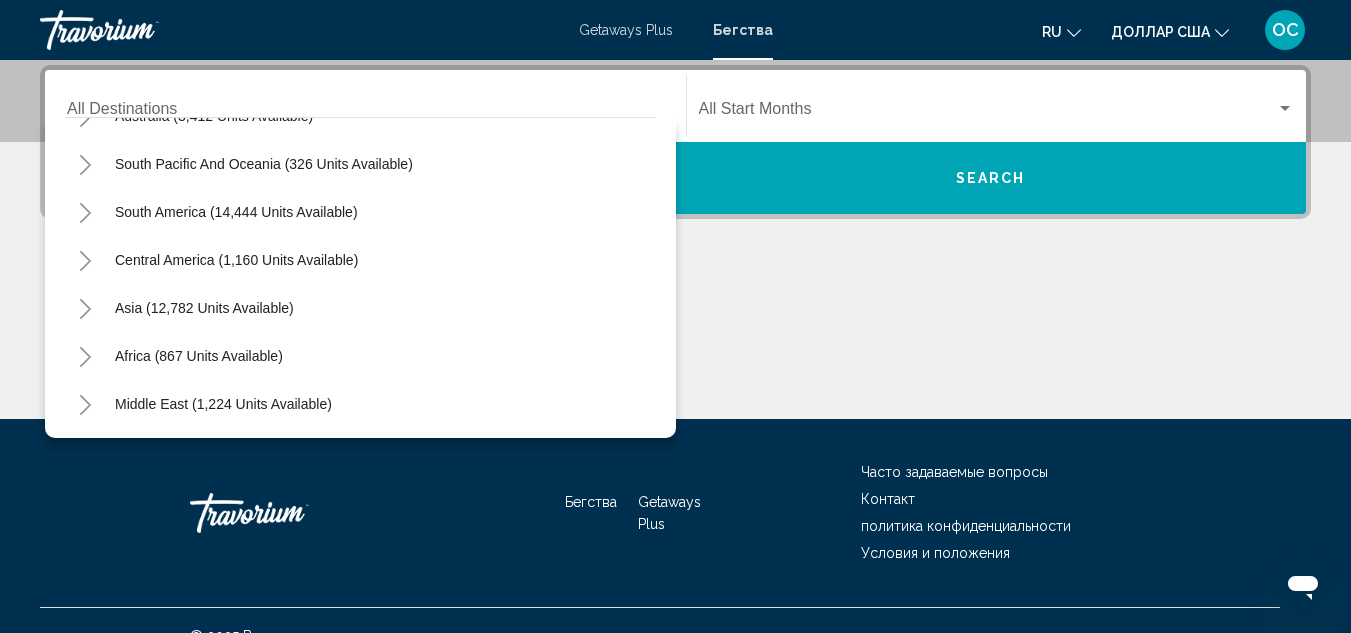 click on "South America (14,444 units available)" at bounding box center [360, 260] 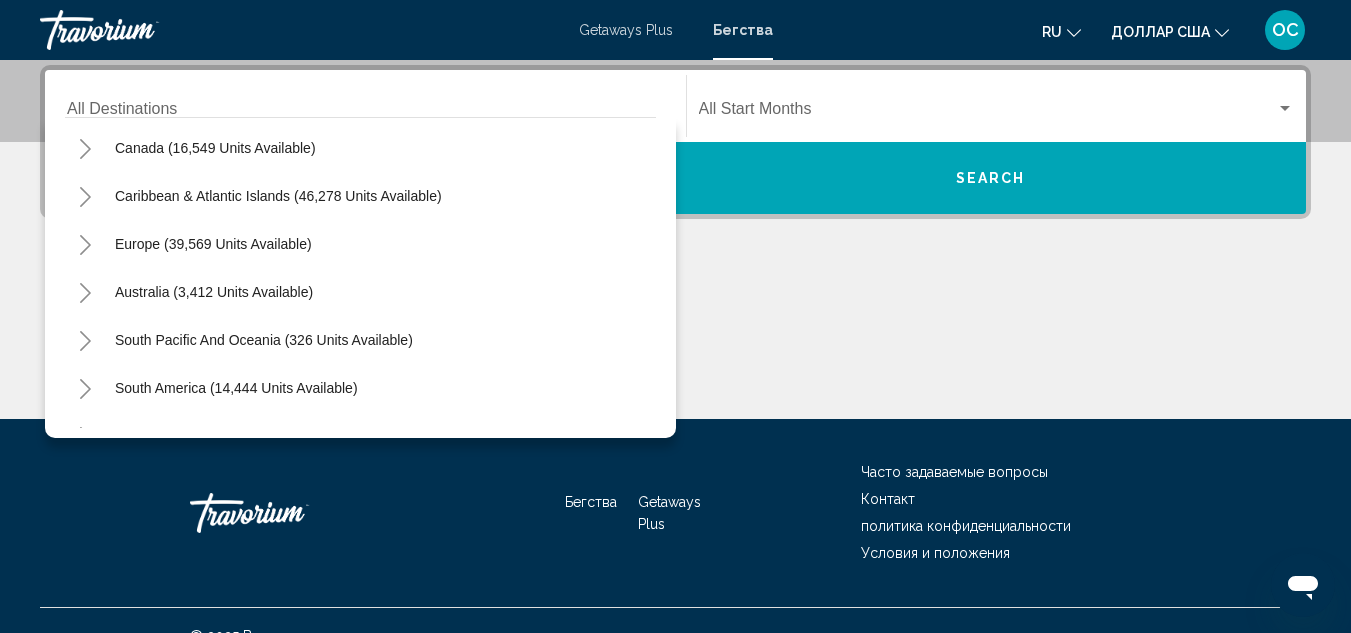 scroll, scrollTop: 147, scrollLeft: 0, axis: vertical 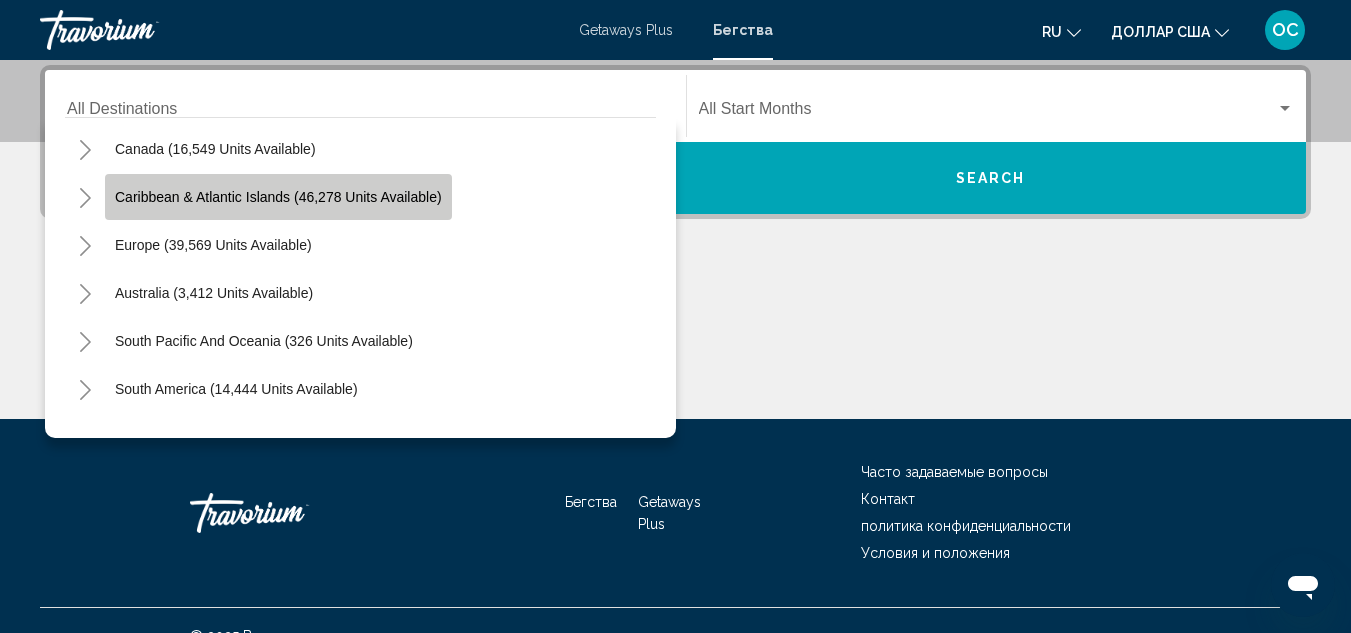 click on "Caribbean & Atlantic Islands (46,278 units available)" 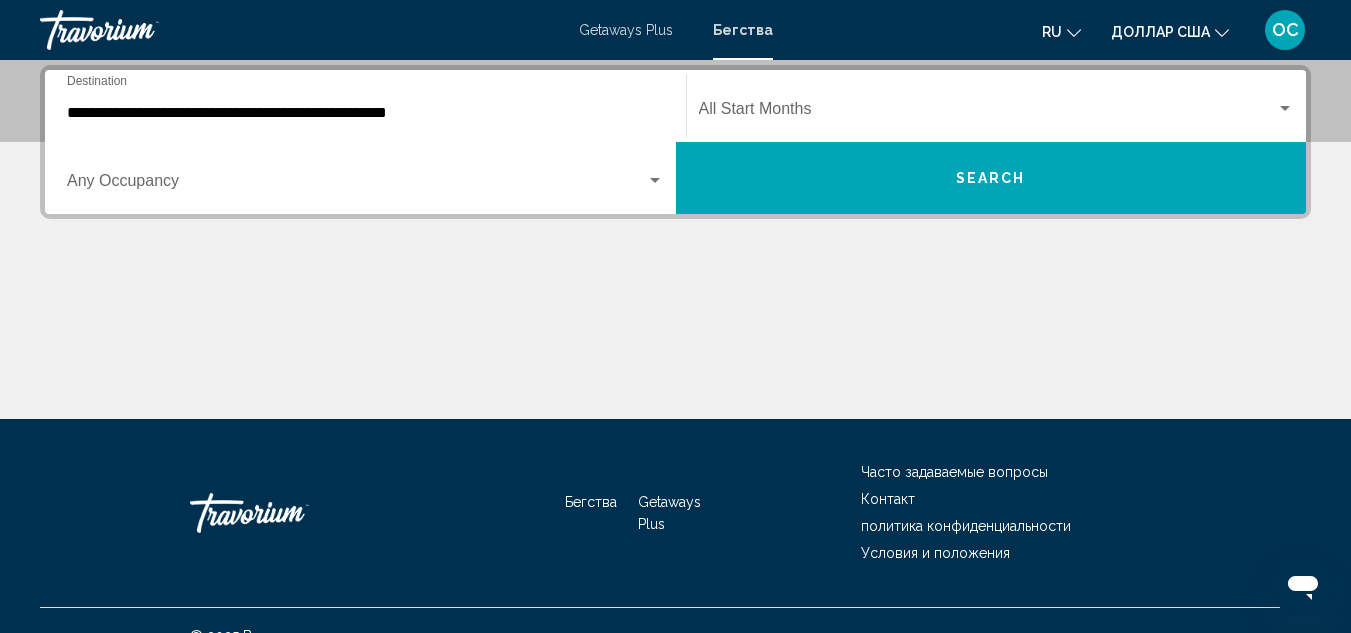 click on "Start Month All Start Months" 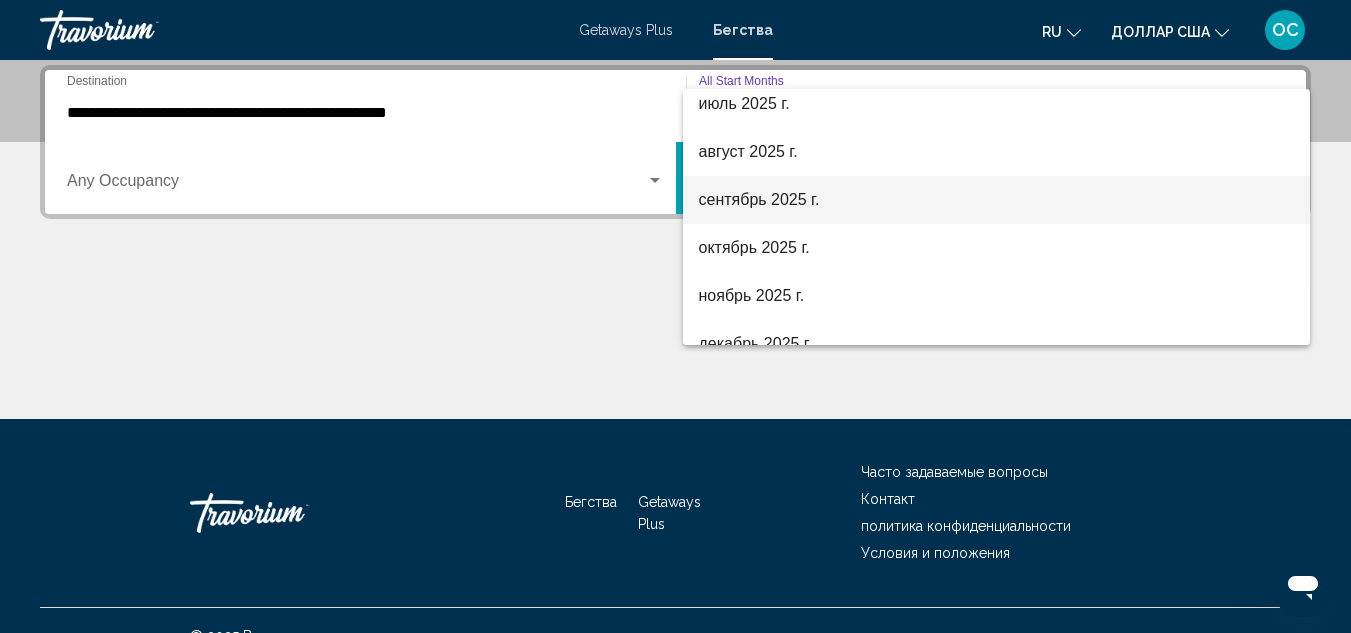 scroll, scrollTop: 56, scrollLeft: 0, axis: vertical 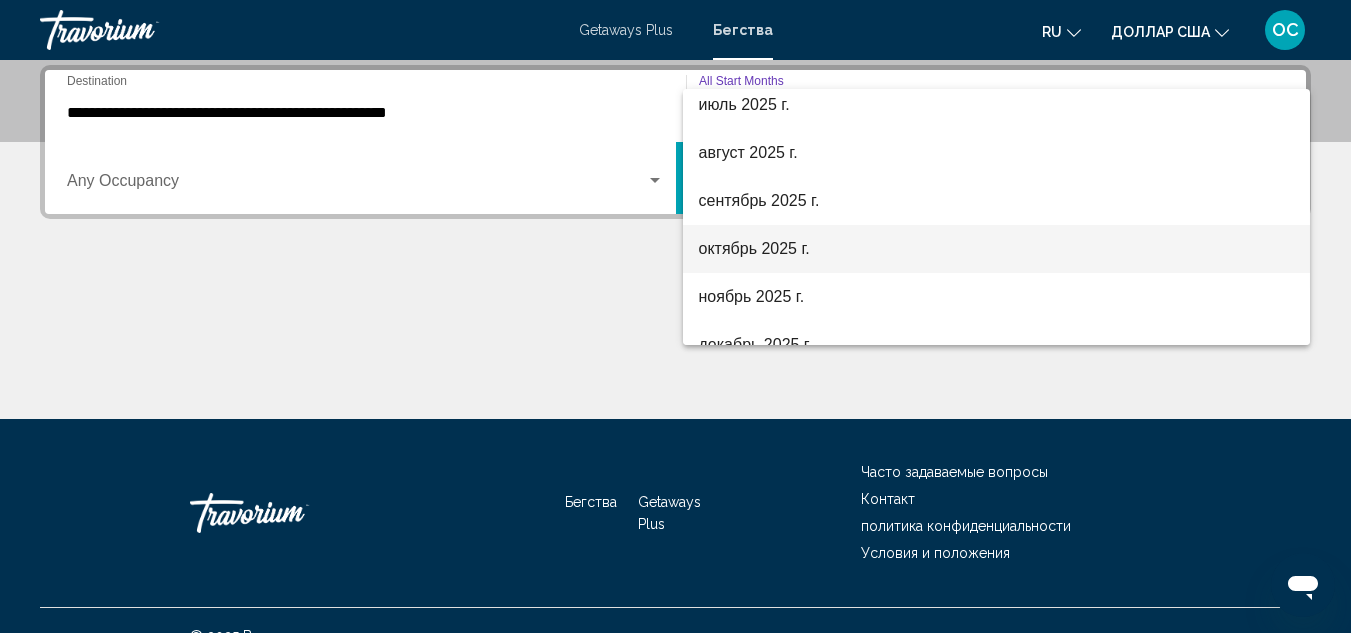 click on "октябрь 2025 г." at bounding box center (754, 248) 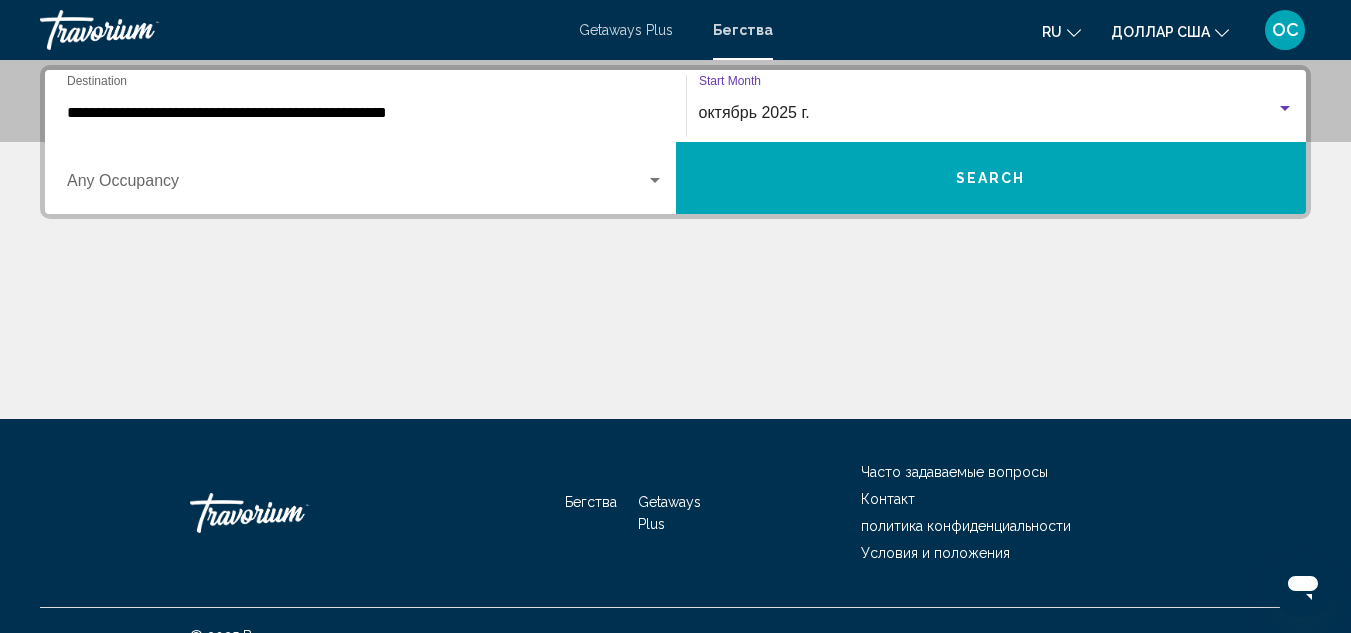 click on "октябрь 2025 г." at bounding box center (754, 112) 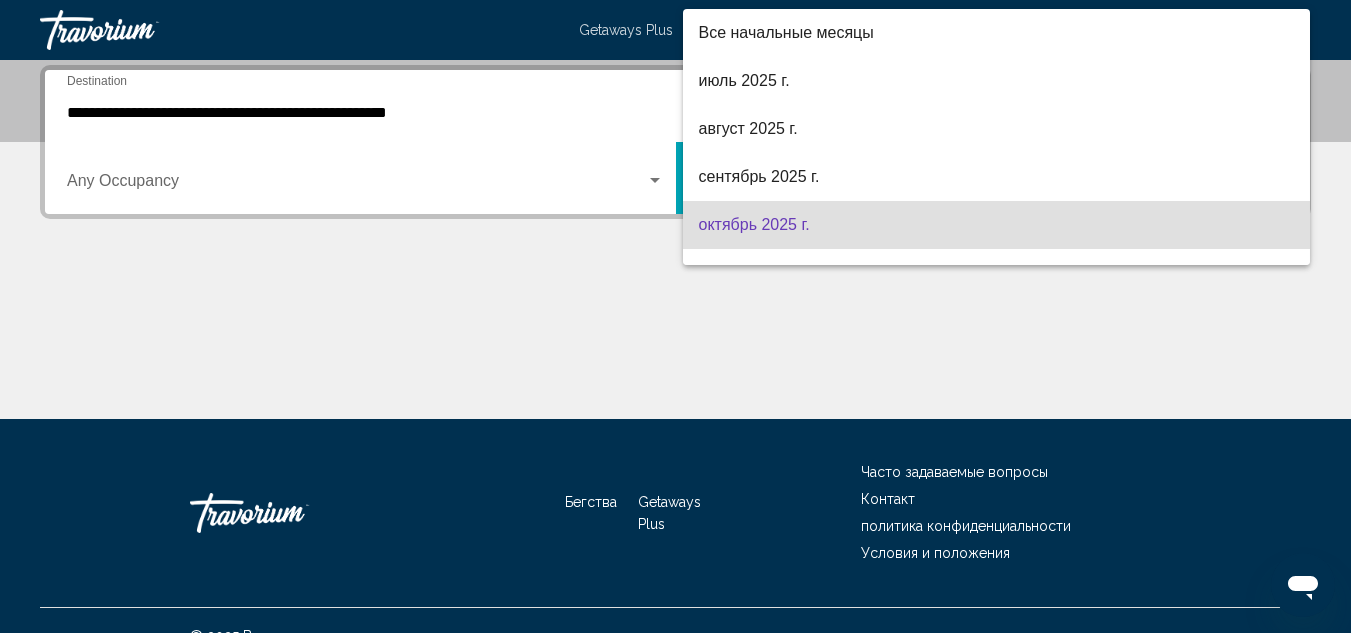 scroll, scrollTop: 112, scrollLeft: 0, axis: vertical 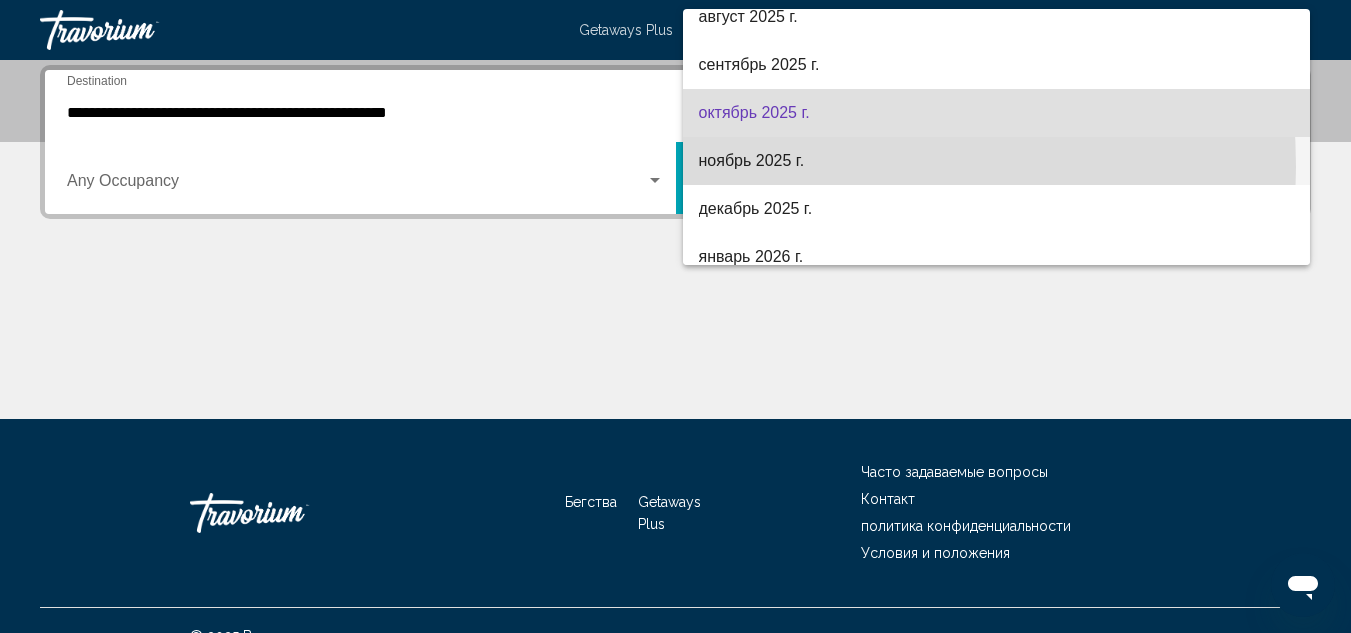 click on "ноябрь 2025 г." at bounding box center [752, 160] 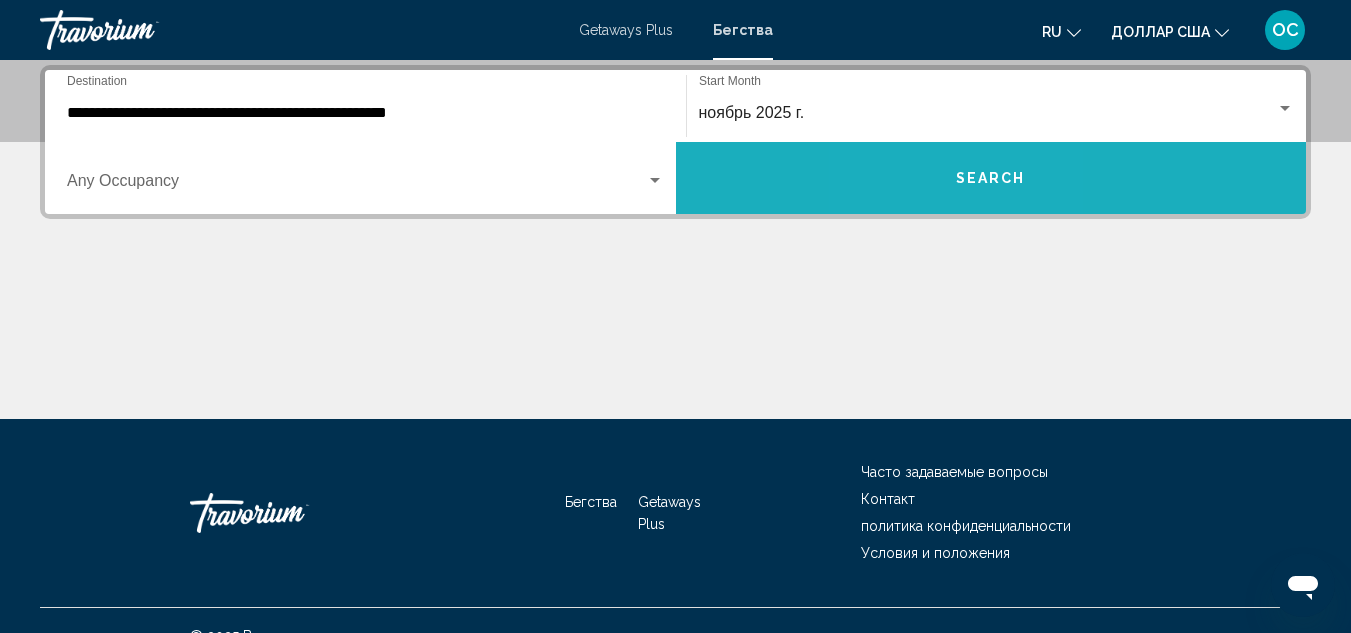 click on "Search" at bounding box center [991, 178] 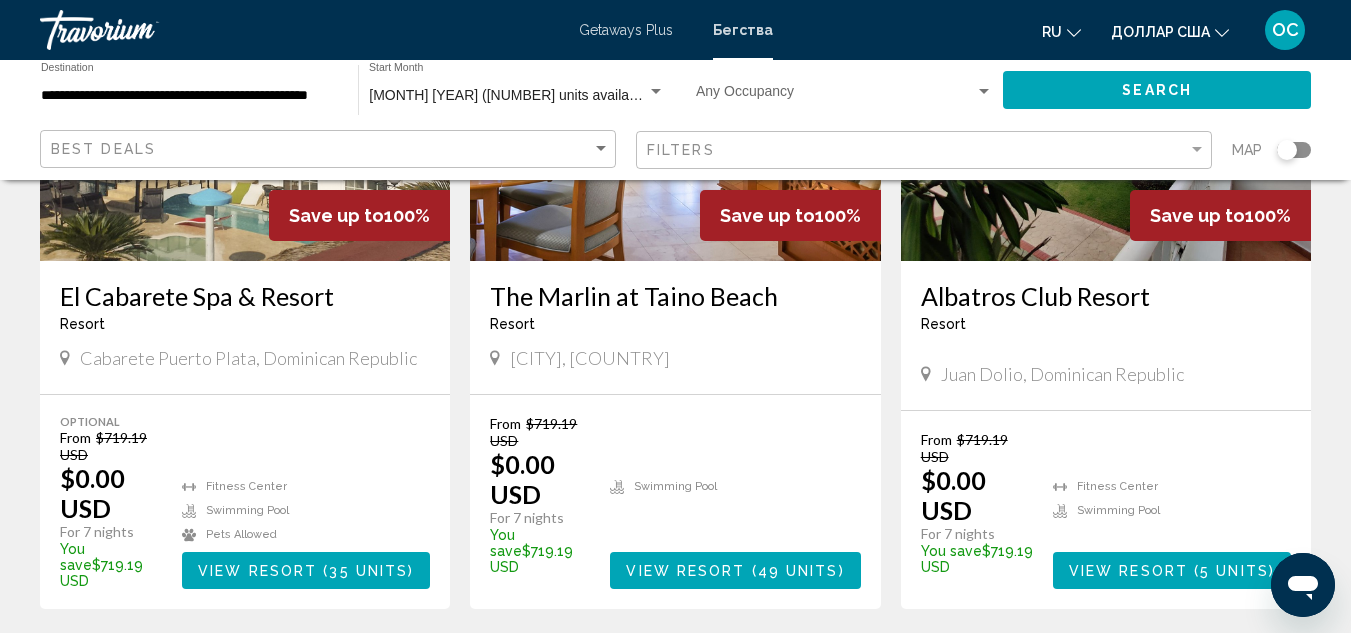 scroll, scrollTop: 330, scrollLeft: 0, axis: vertical 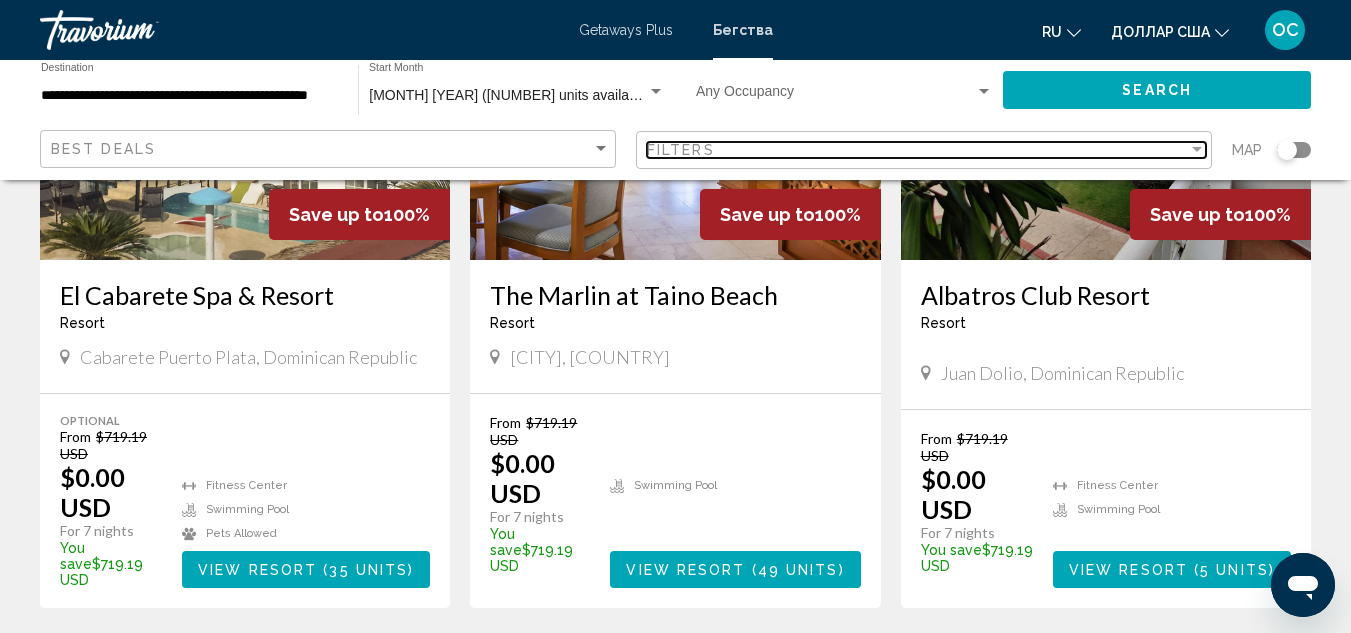 click on "Filters" at bounding box center [917, 150] 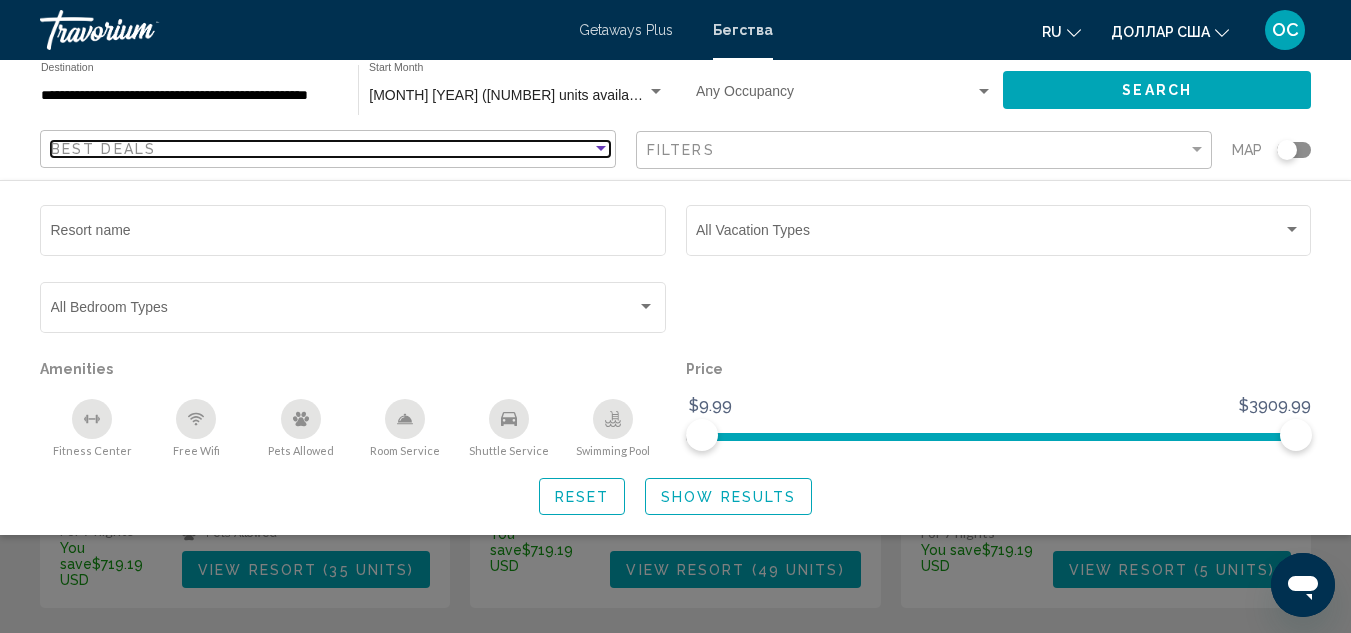 click at bounding box center [601, 149] 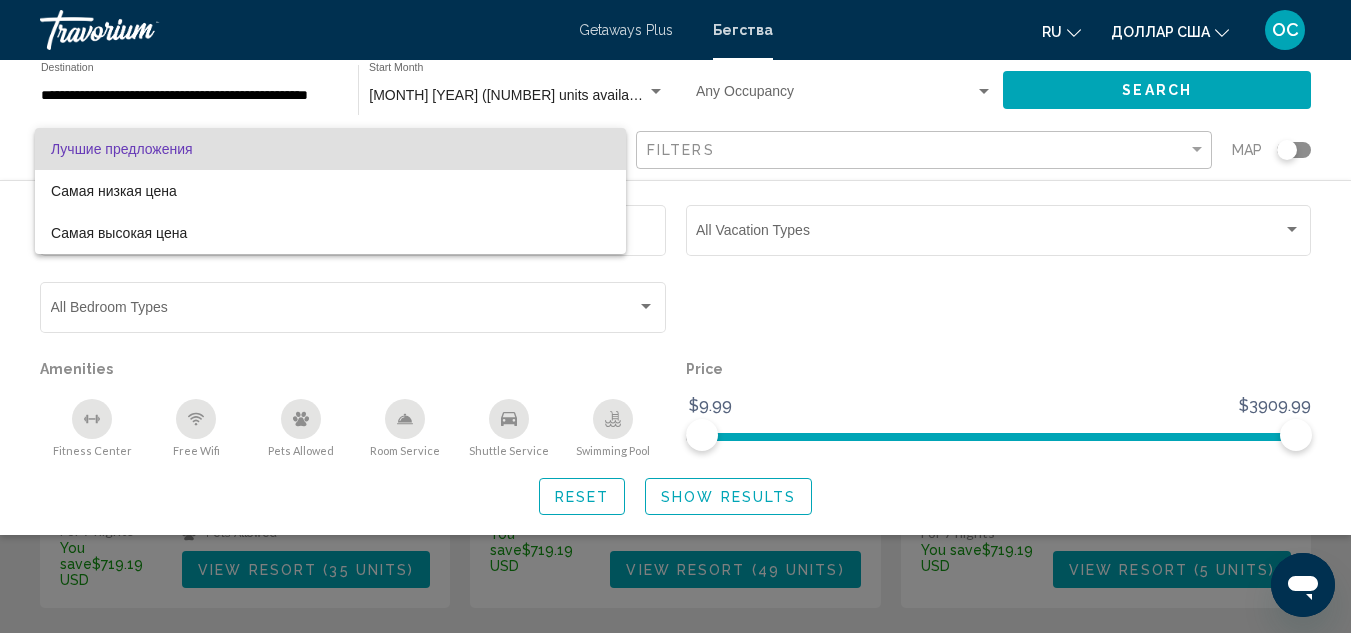 click at bounding box center (675, 316) 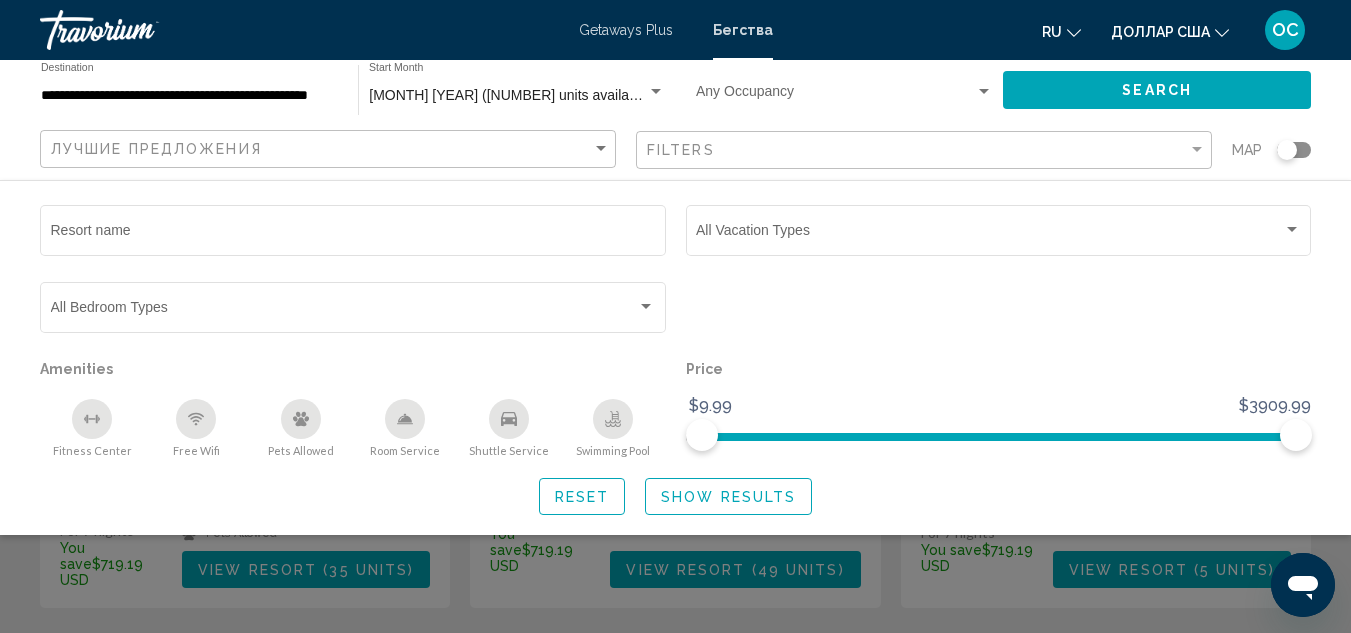 scroll, scrollTop: 347, scrollLeft: 0, axis: vertical 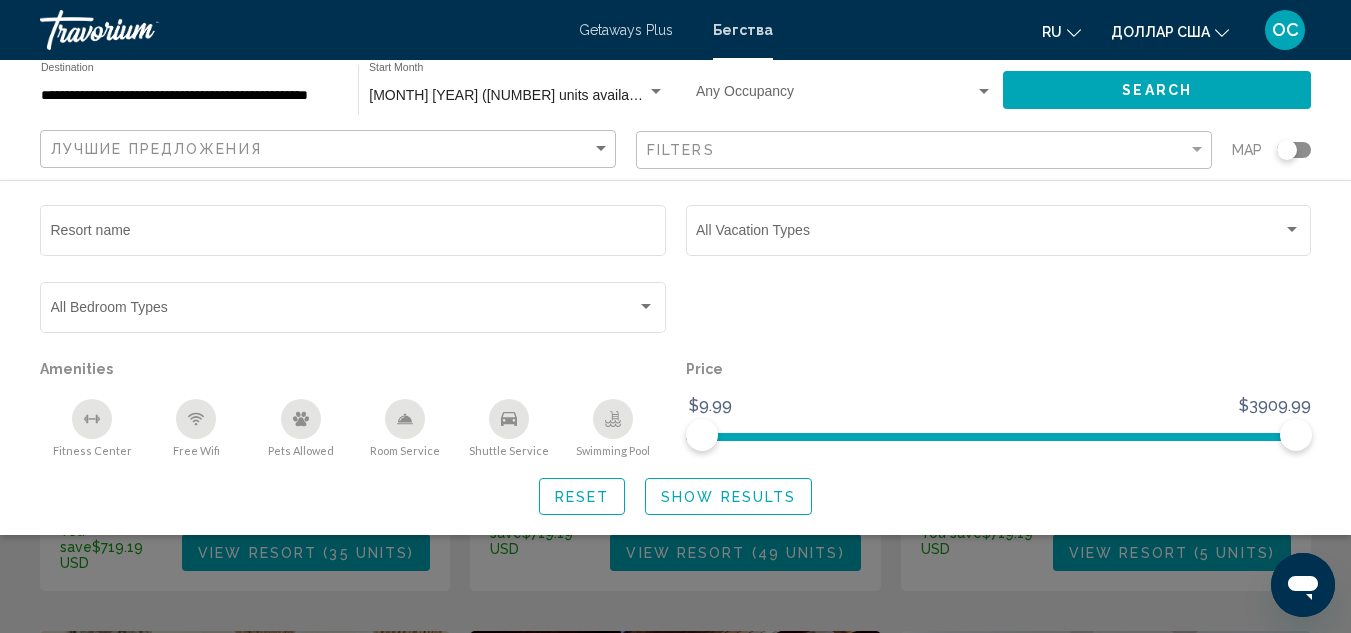 click on "Search" 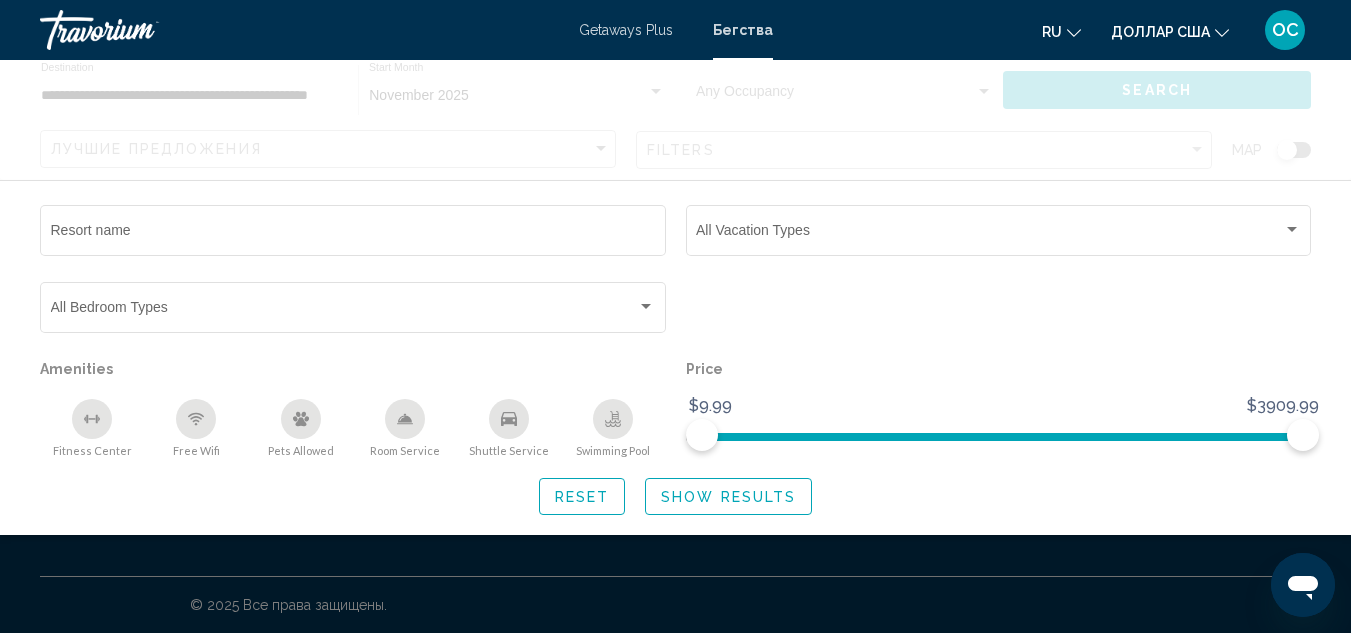 scroll, scrollTop: 0, scrollLeft: 0, axis: both 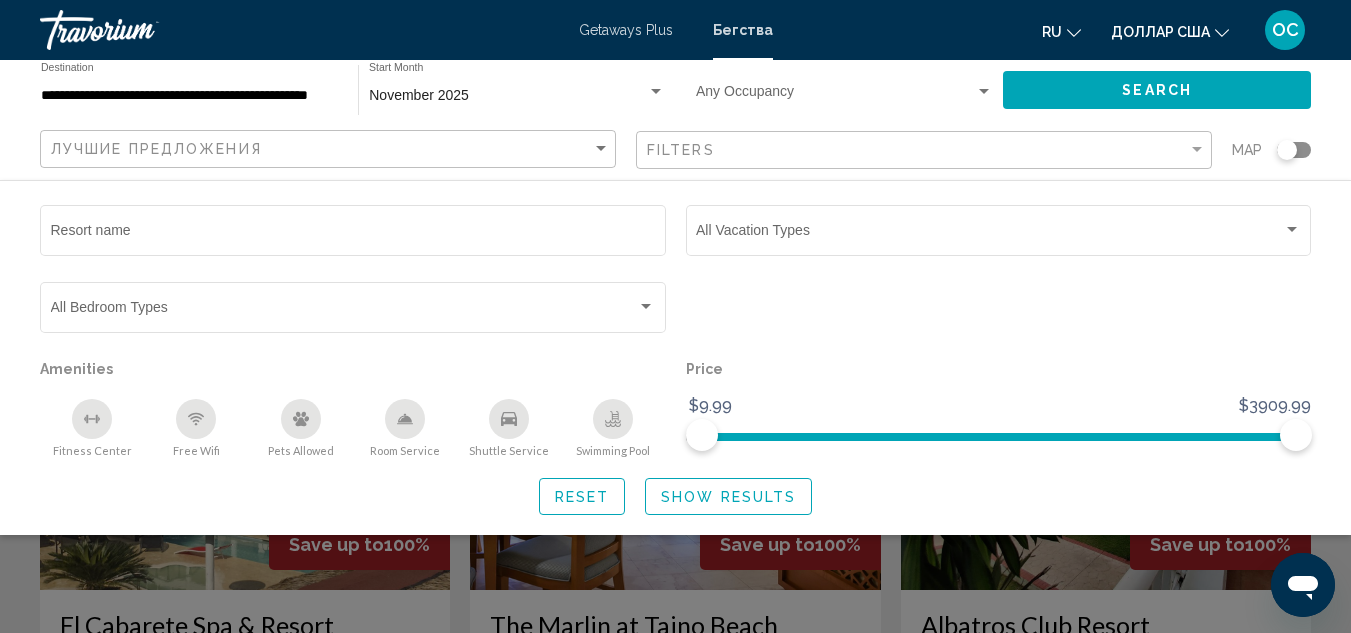click 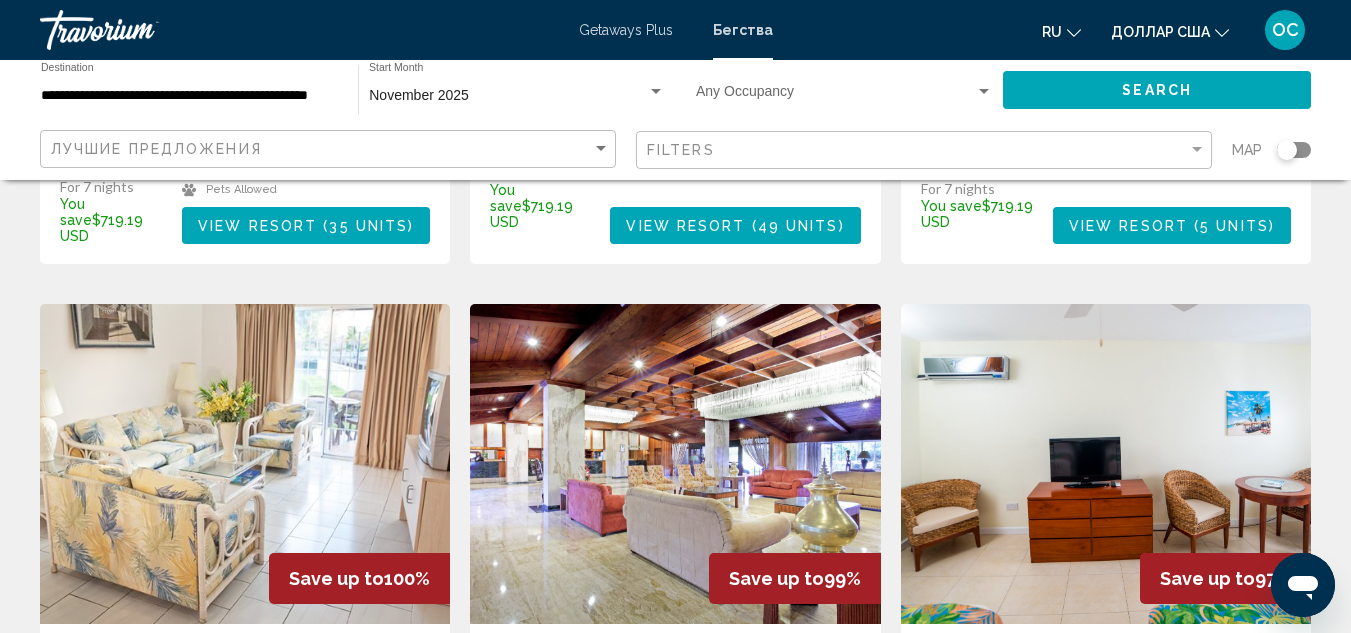 scroll, scrollTop: 673, scrollLeft: 0, axis: vertical 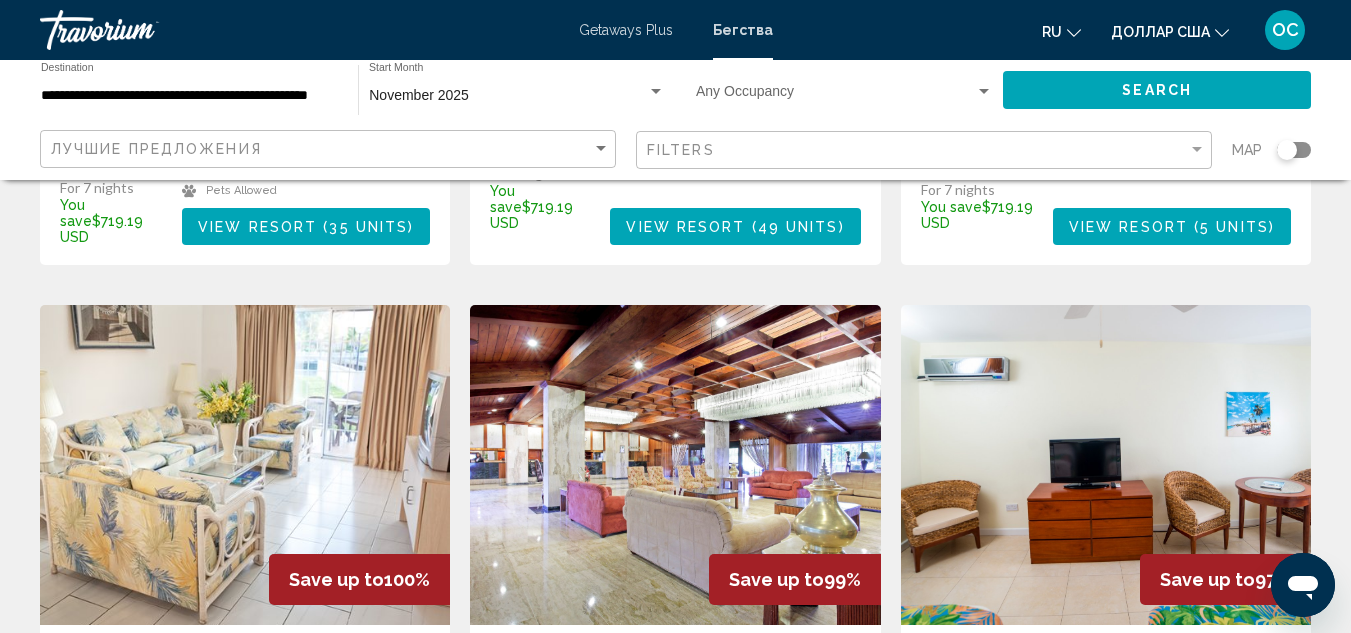 drag, startPoint x: 1286, startPoint y: 143, endPoint x: 1315, endPoint y: 142, distance: 29.017237 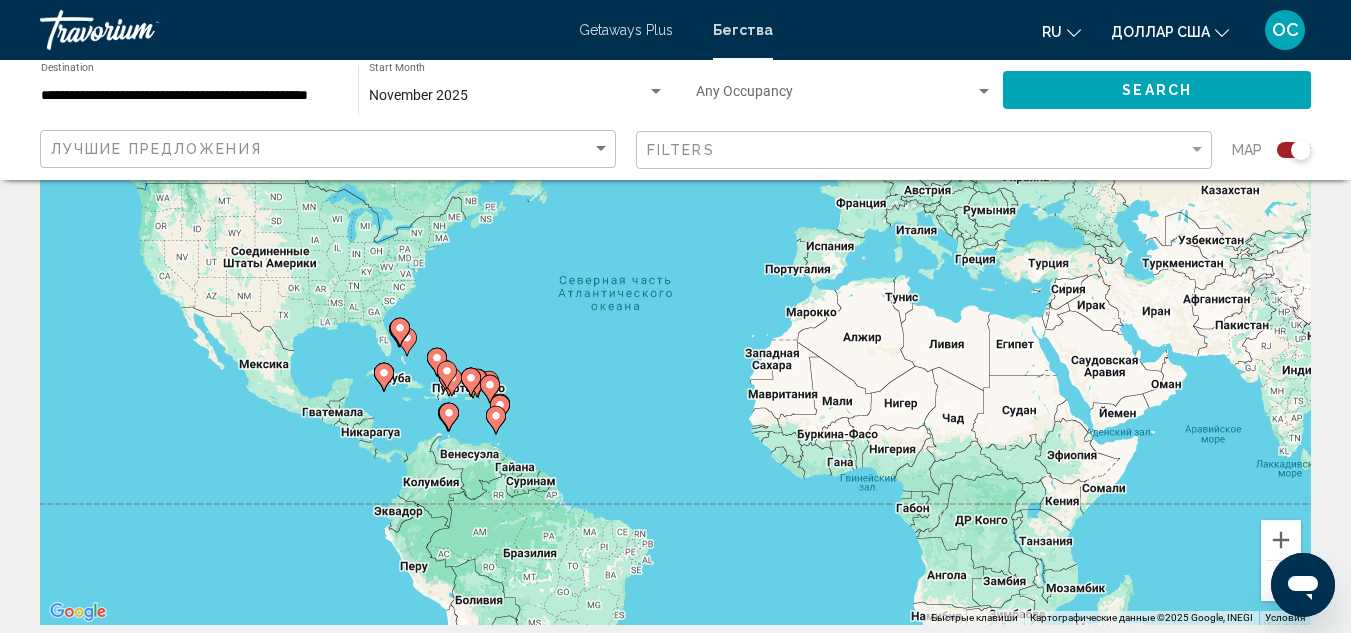 scroll, scrollTop: 237, scrollLeft: 0, axis: vertical 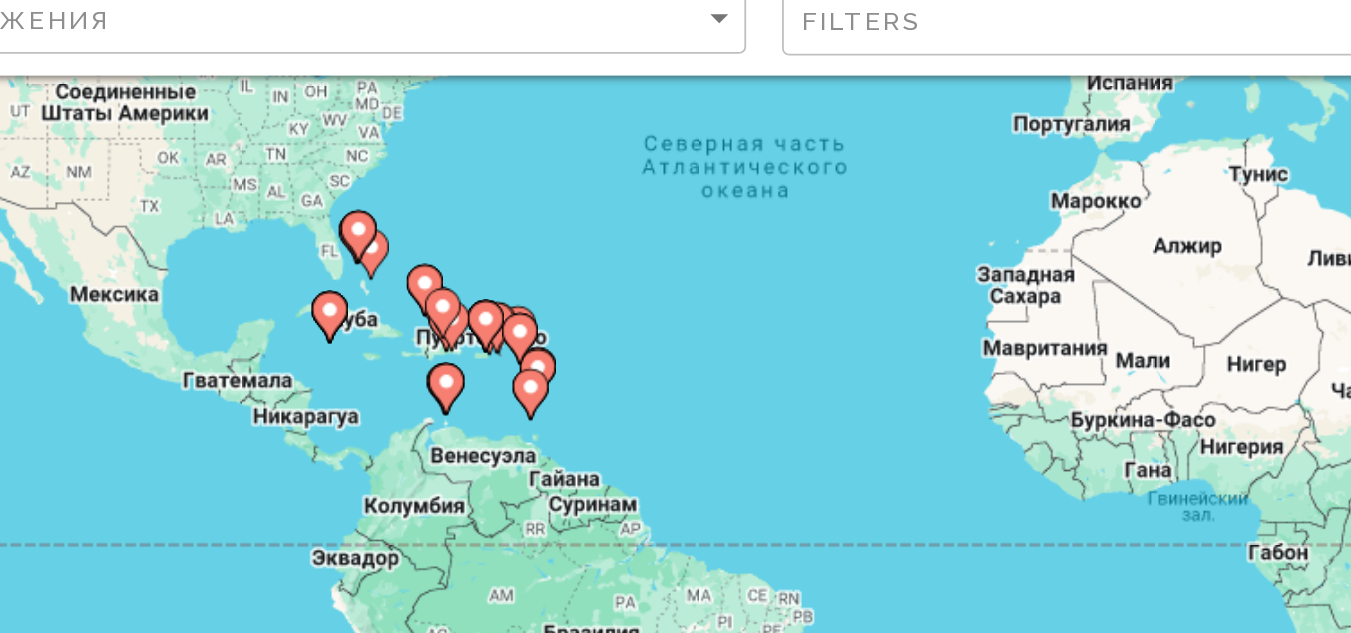 click on "Чтобы активировать перетаскивание с помощью клавиатуры, нажмите Alt + Ввод. После этого перемещайте маркер, используя клавиши со стрелками. Чтобы завершить перетаскивание, нажмите клавишу Ввод. Чтобы отменить действие, нажмите клавишу Esc." at bounding box center [675, 263] 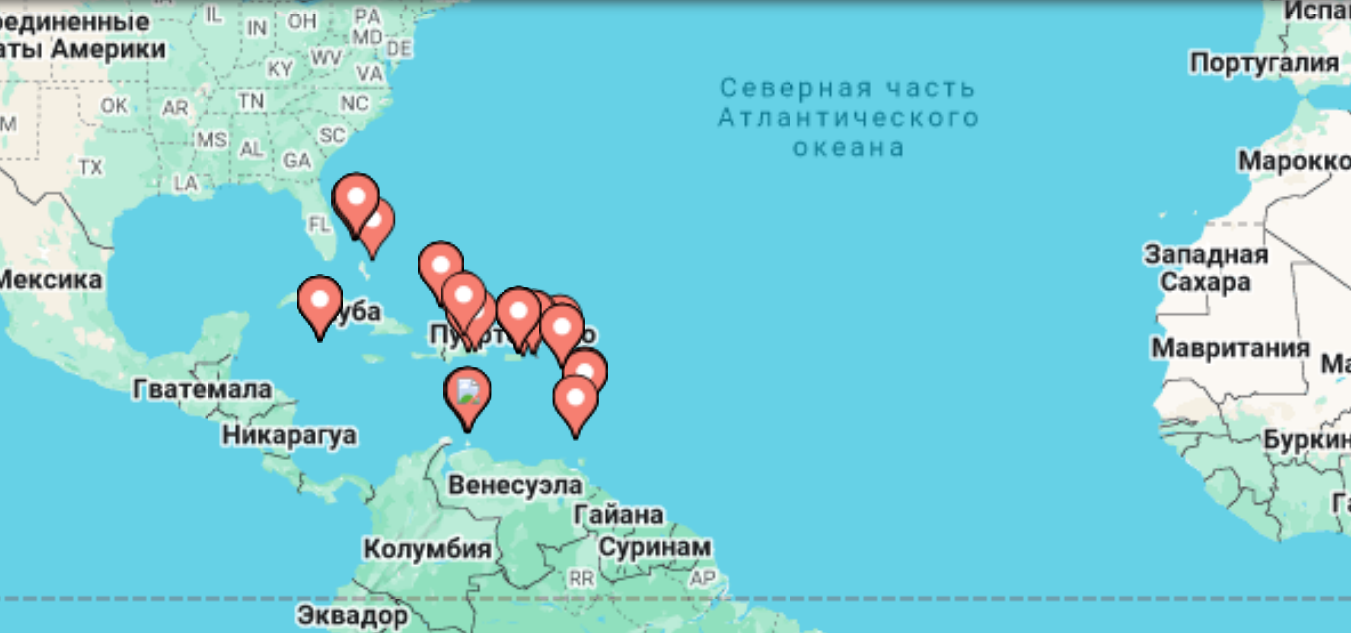 click 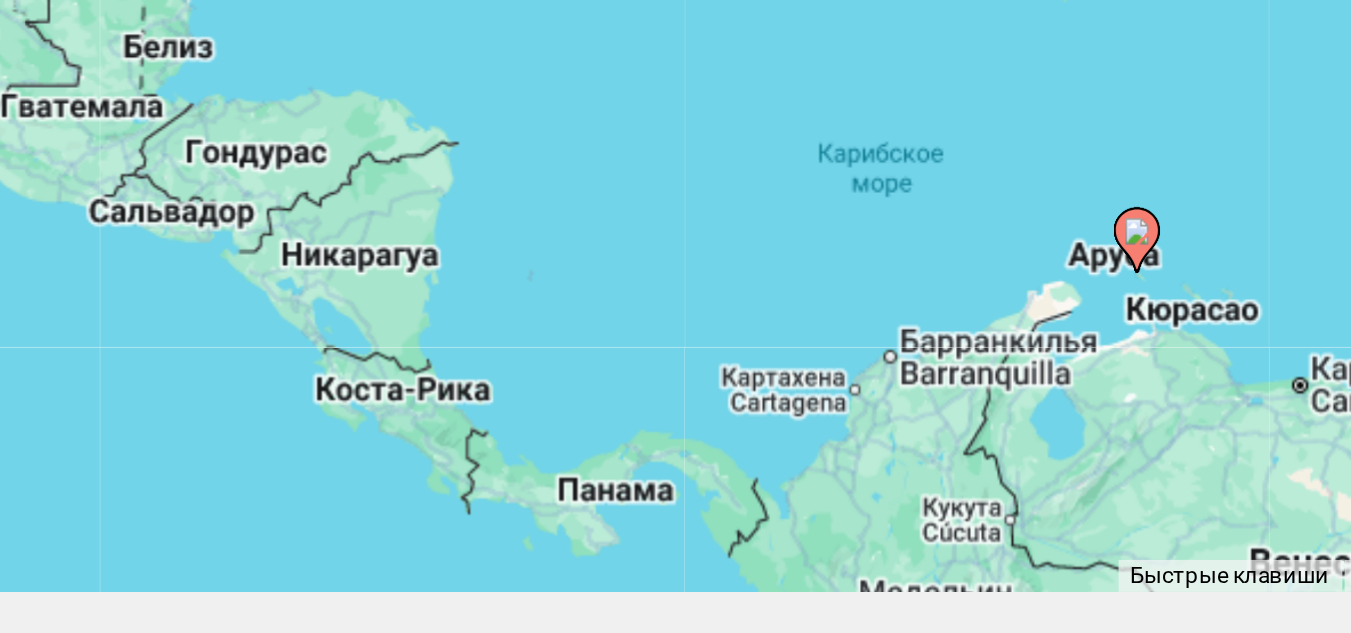 click 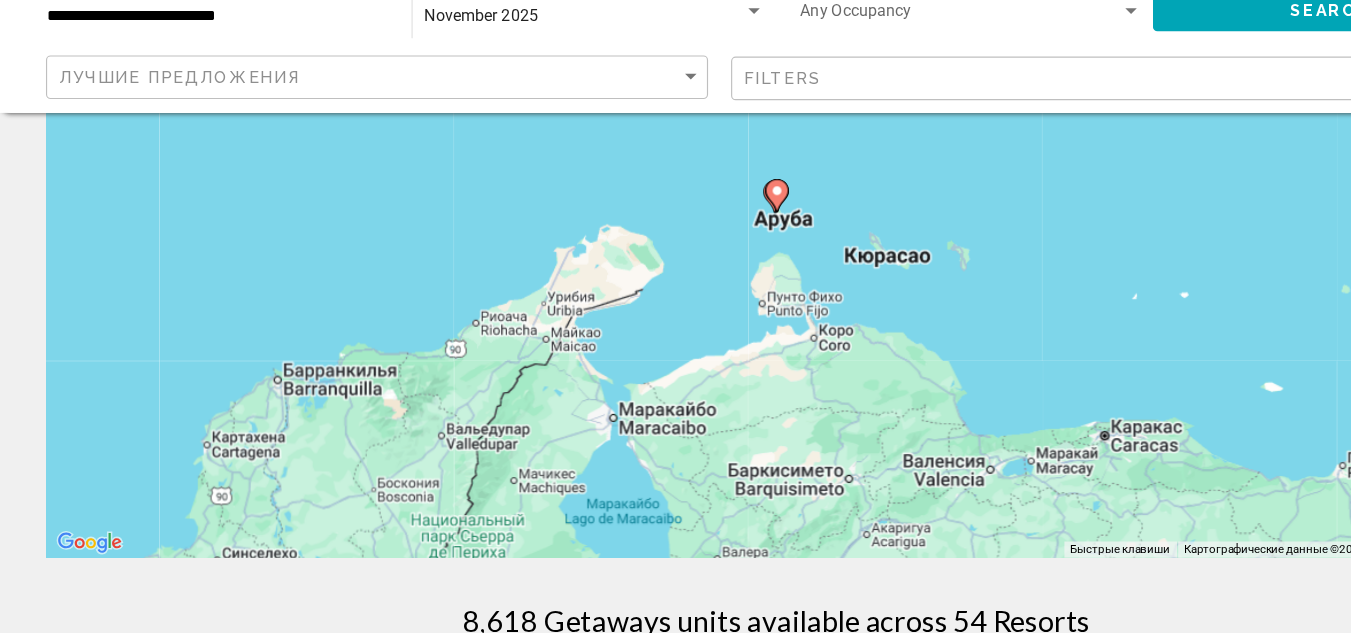 scroll, scrollTop: 232, scrollLeft: 0, axis: vertical 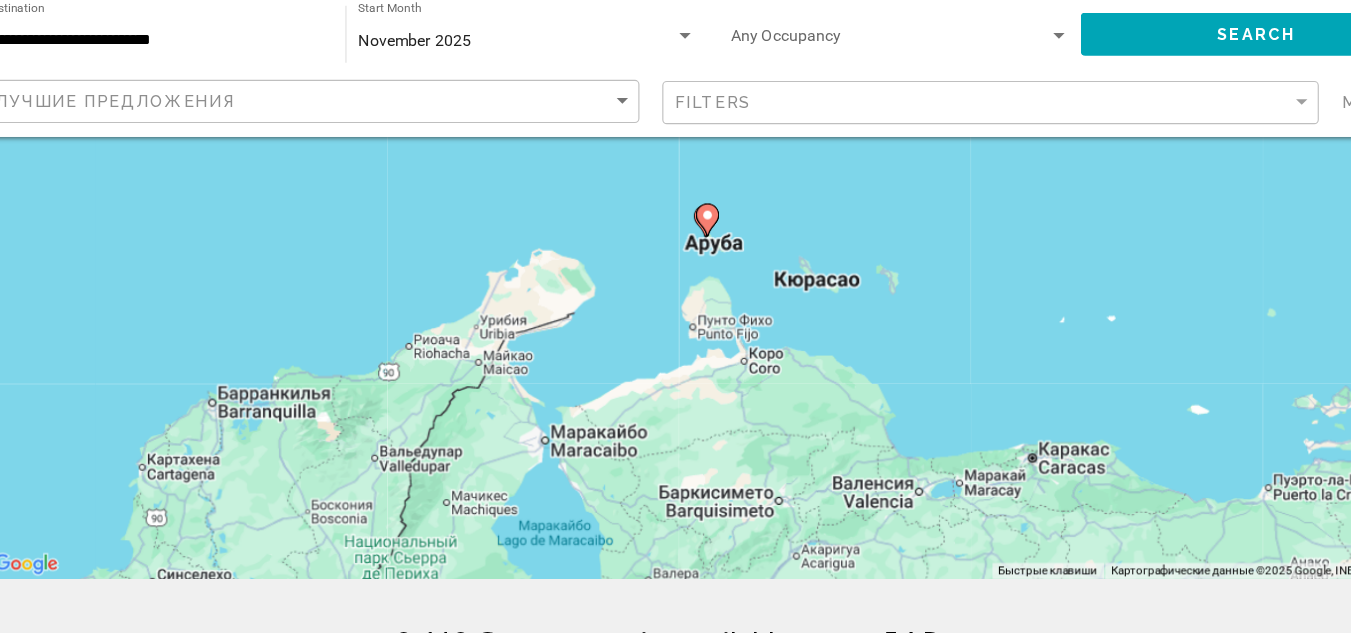 click 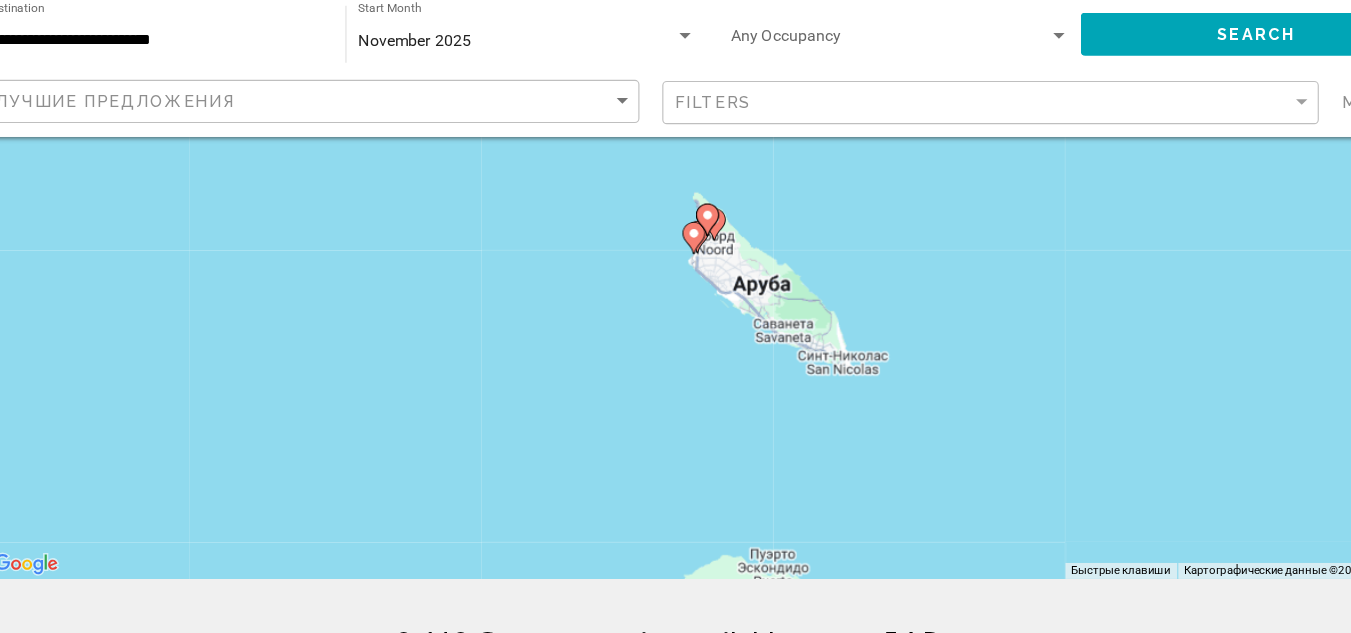click on "Для навигации используйте клавиши со стрелками.  Чтобы активировать перетаскивание с помощью клавиатуры, нажмите Alt + Ввод. После этого перемещайте маркер, используя клавиши со стрелками. Чтобы завершить перетаскивание, нажмите клавишу Ввод. Чтобы отменить действие, нажмите клавишу Esc." at bounding box center (675, 268) 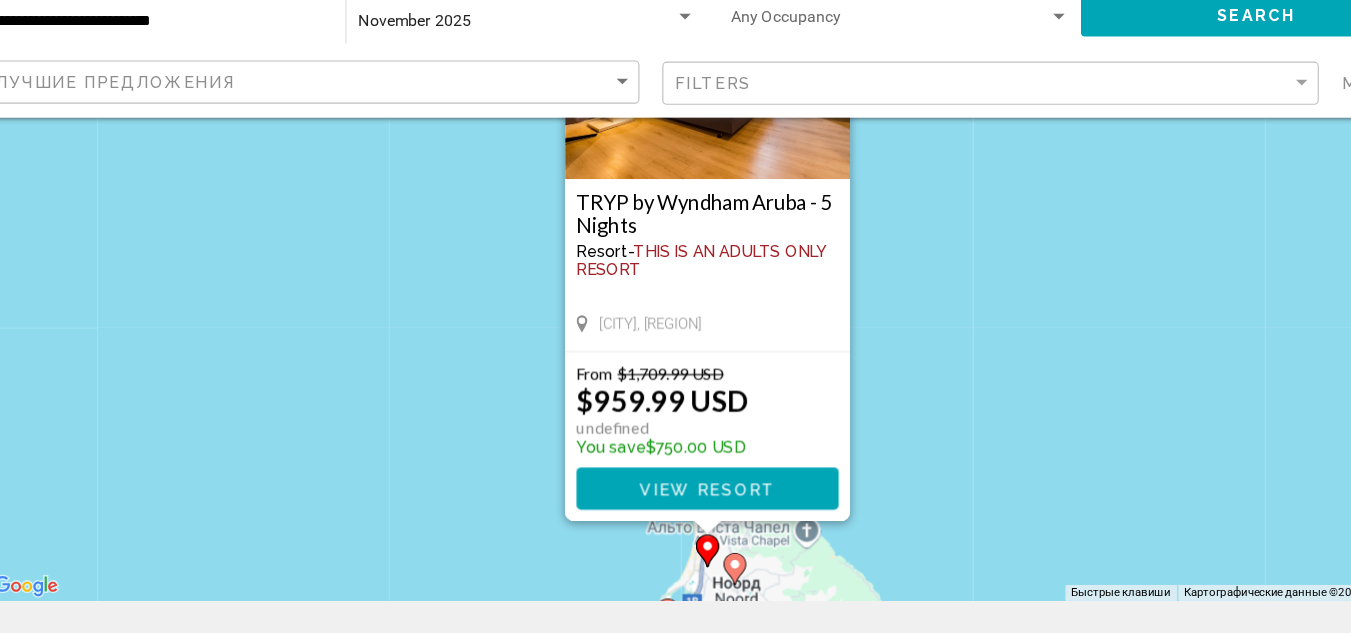 scroll, scrollTop: 197, scrollLeft: 0, axis: vertical 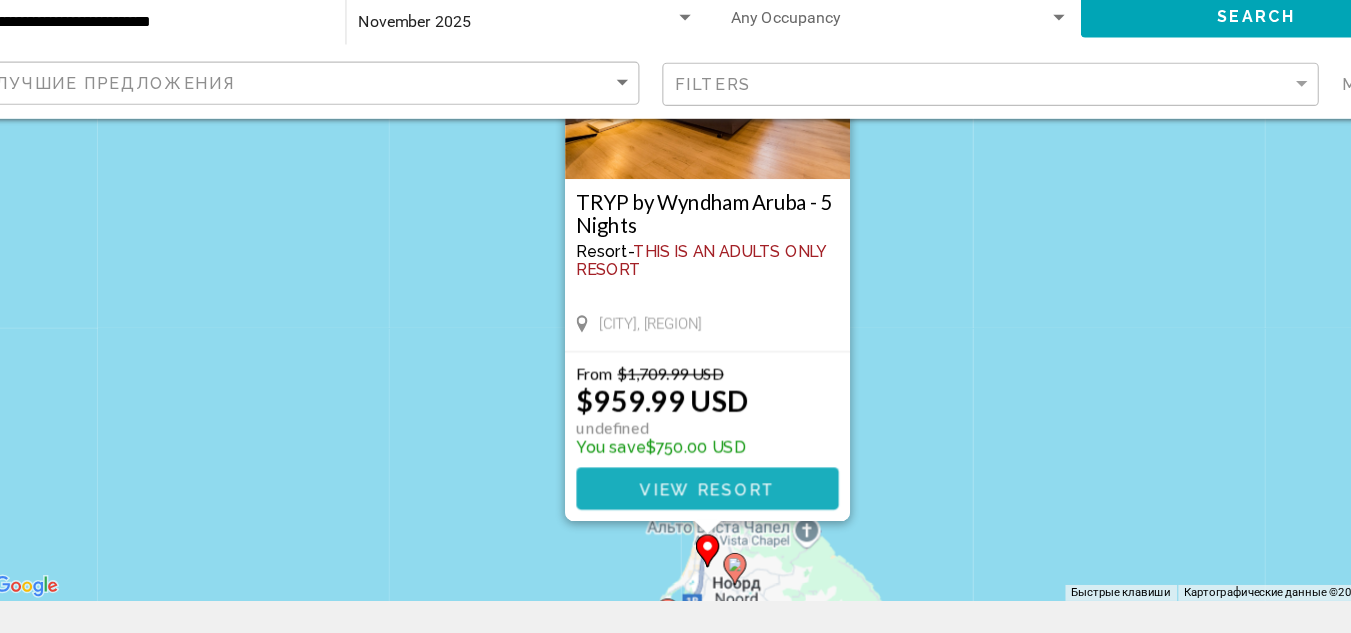 click on "View Resort" at bounding box center [675, 505] 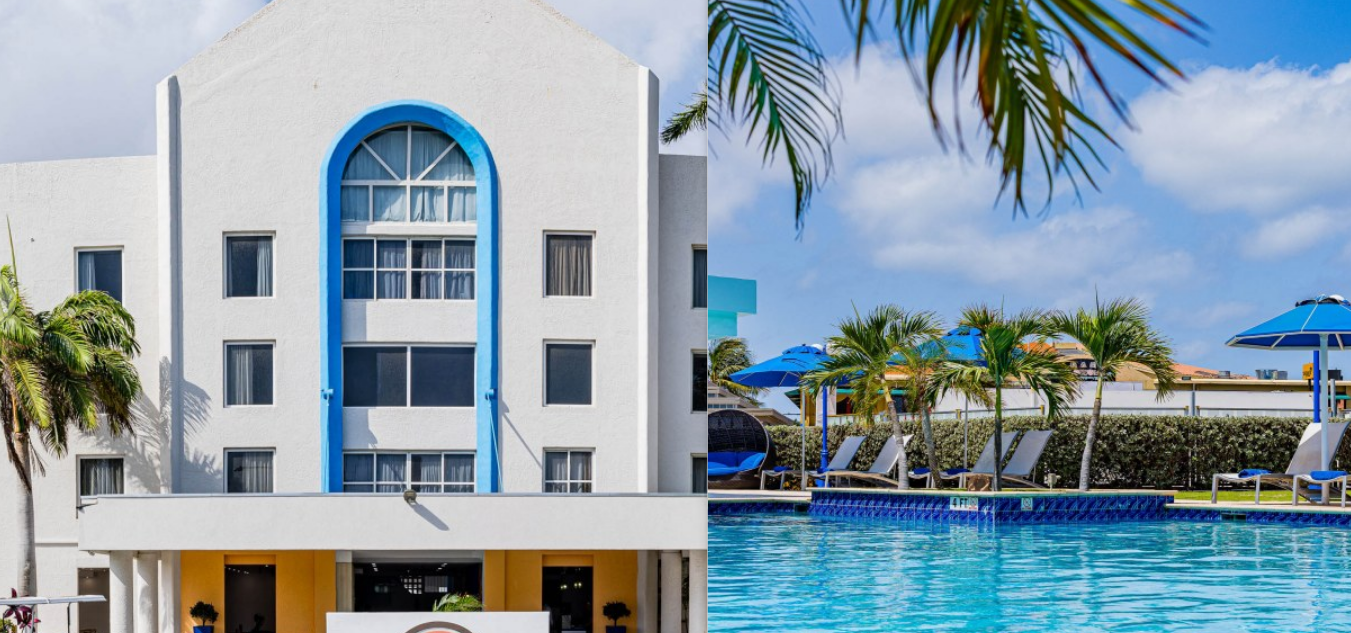 scroll, scrollTop: 180, scrollLeft: 0, axis: vertical 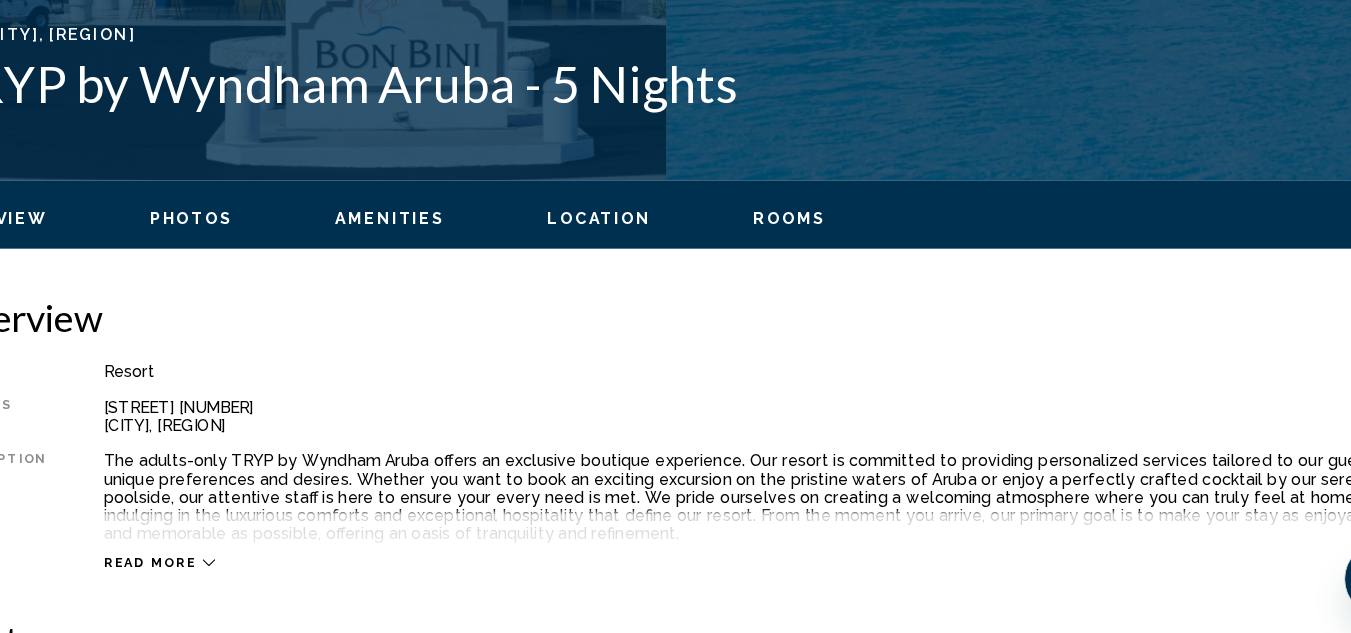 click on "Type Resort All-Inclusive No All-Inclusive Address [STREET] [NUMBER] [CITY], [REGION] Description The adults-only TRYP by Wyndham Aruba offers an exclusive boutique experience.  Our resort is committed to providing personalized services tailored to our guests' unique preferences and desires.  Whether you want to book an exciting excursion on the pristine waters of Aruba or enjoy a perfectly crafted cocktail by our serene poolside, our attentive staff is here to ensure your every need is met.  We pride ourselves on creating a welcoming atmosphere where you can truly feel at home, indulging in the luxurious comforts and exceptional hospitality that define our resort.  From the moment you arrive, our primary goal is to make your stay as enjoyable and memorable as possible, offering an oasis of tranquility and refinement. Read more" at bounding box center [675, 486] 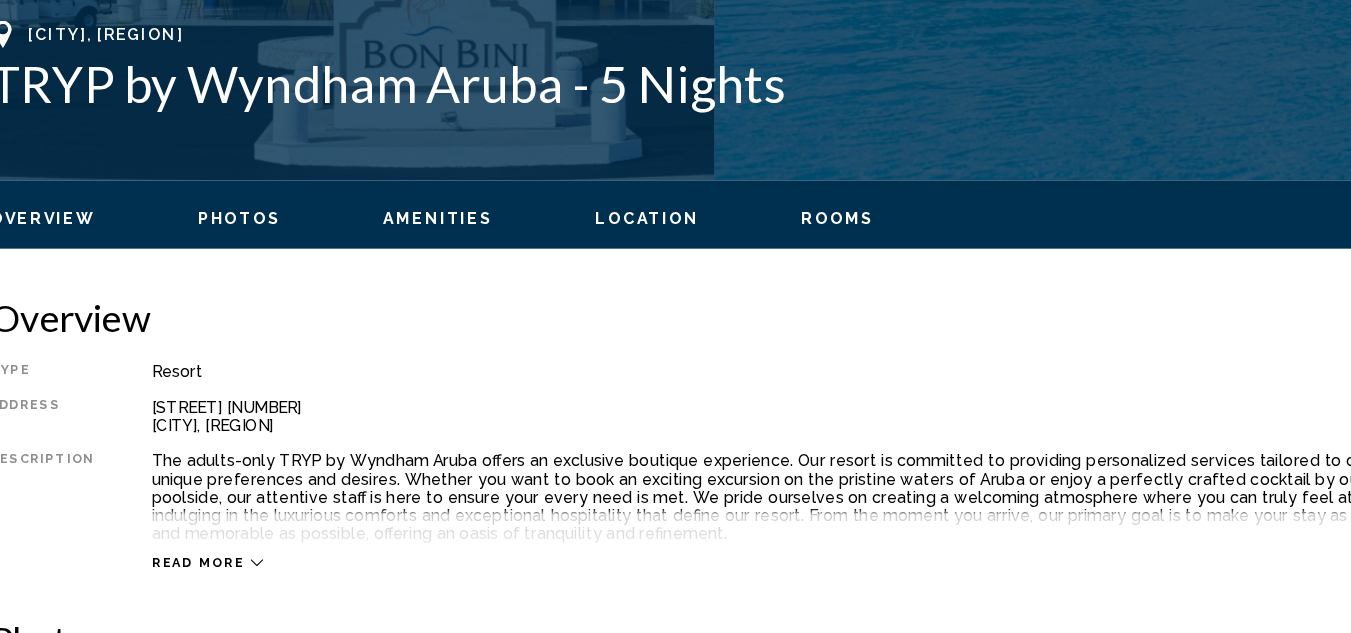 click 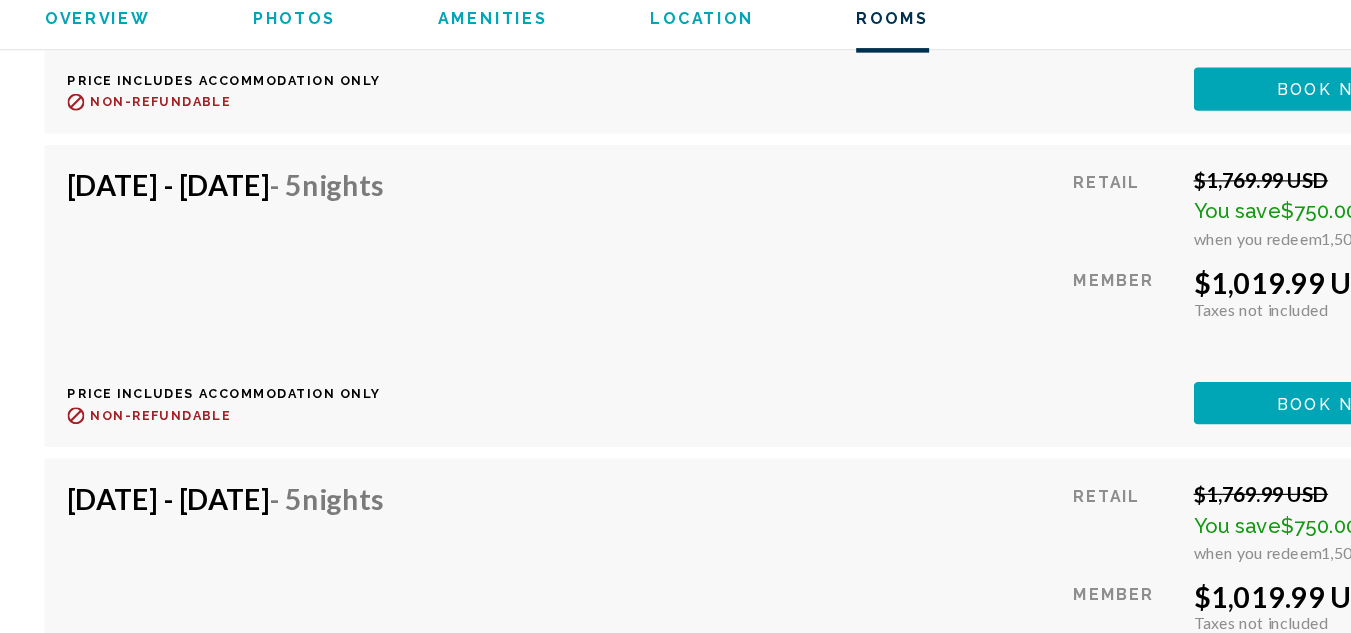 scroll, scrollTop: 8669, scrollLeft: 0, axis: vertical 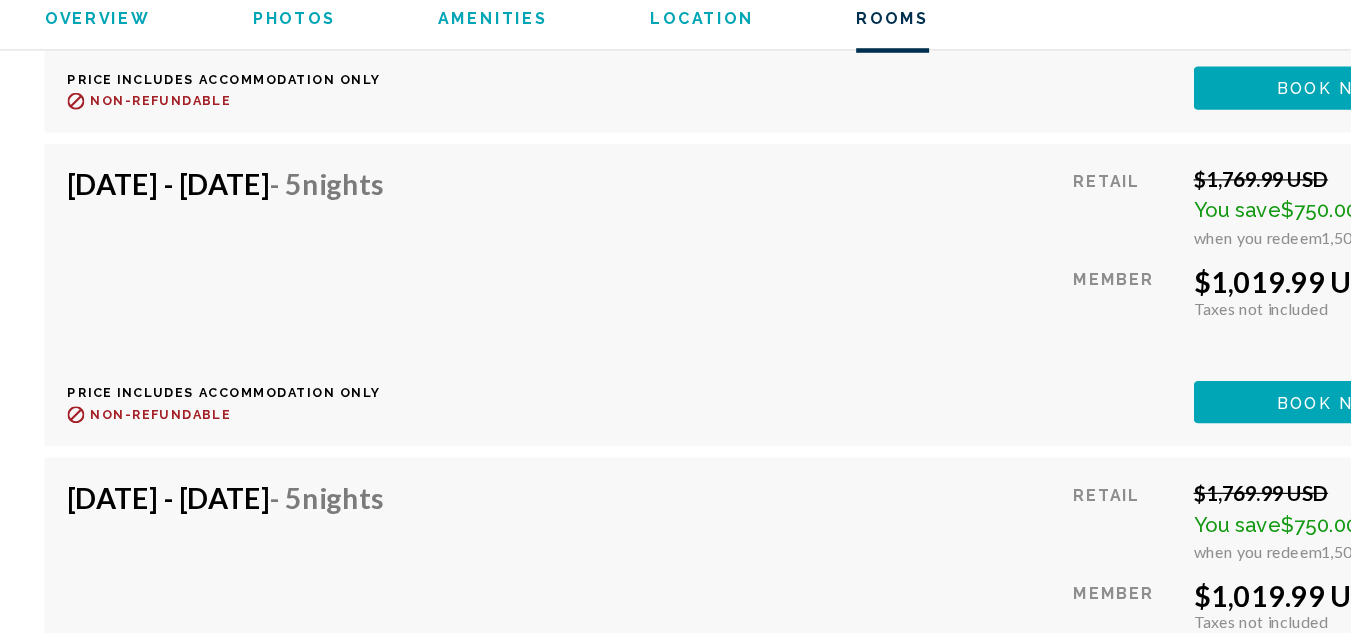click on "[DATE] - [DATE]  - 5  Nights Price includes accommodation only
Refundable until :
Non-refundable" at bounding box center [206, 335] 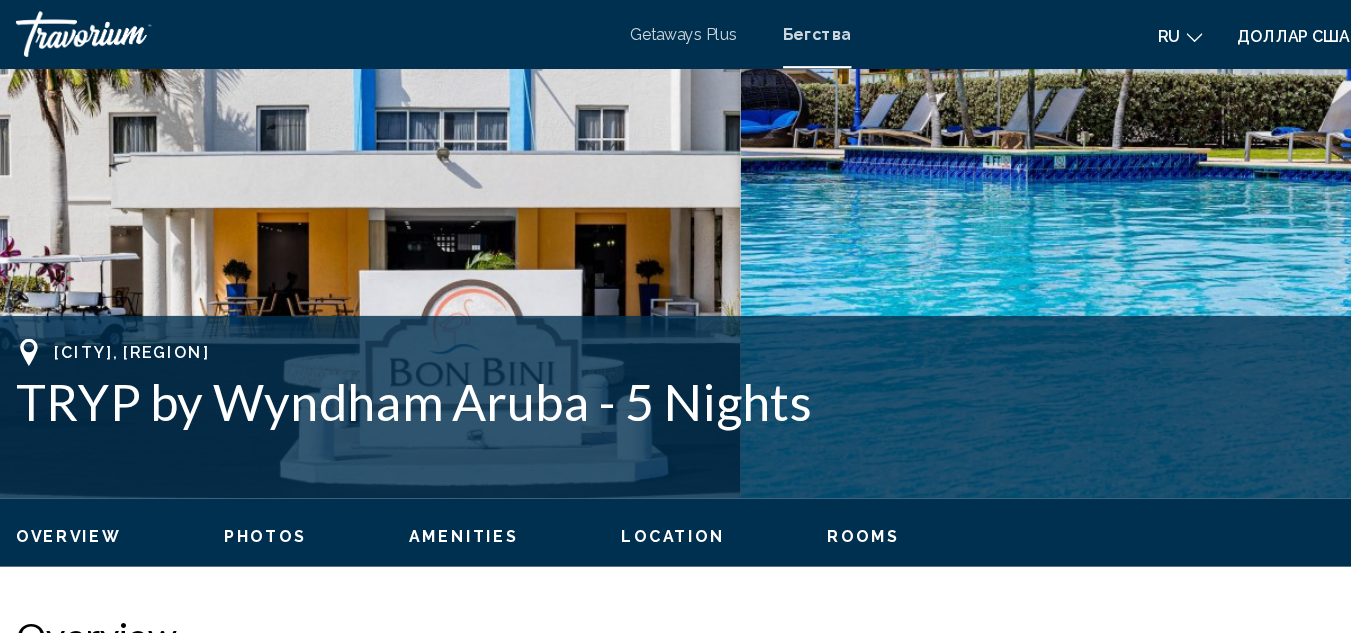 scroll, scrollTop: 0, scrollLeft: 0, axis: both 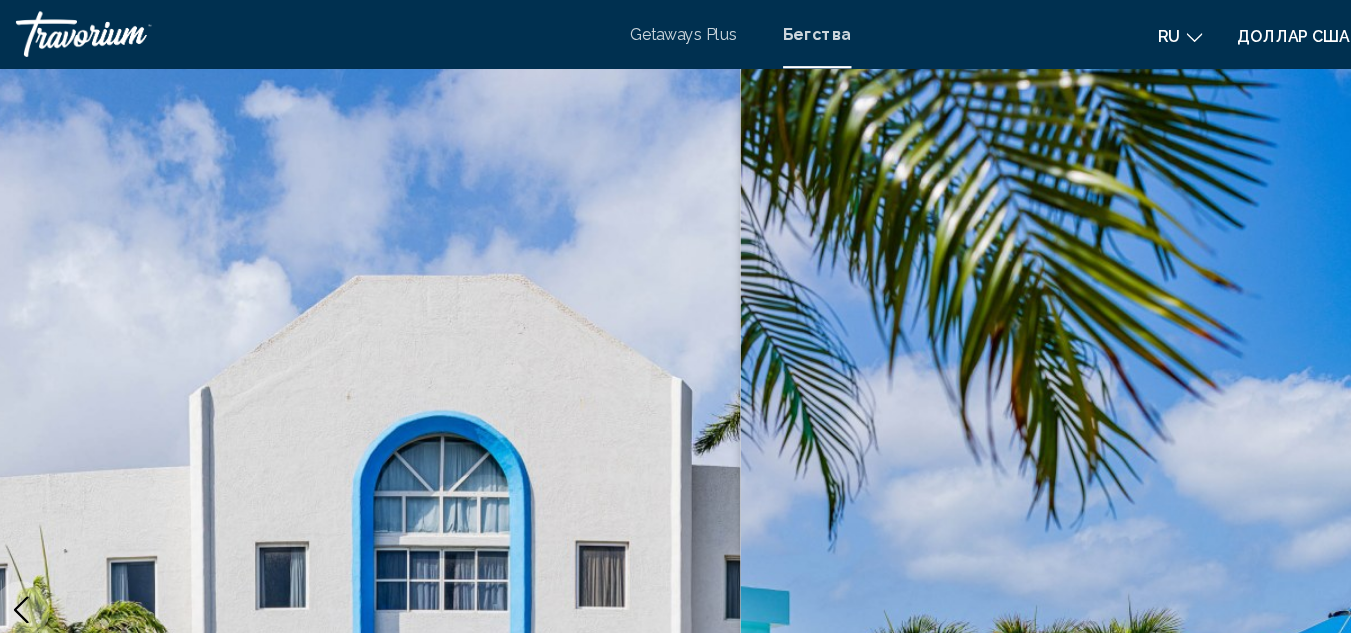 click at bounding box center [1014, 535] 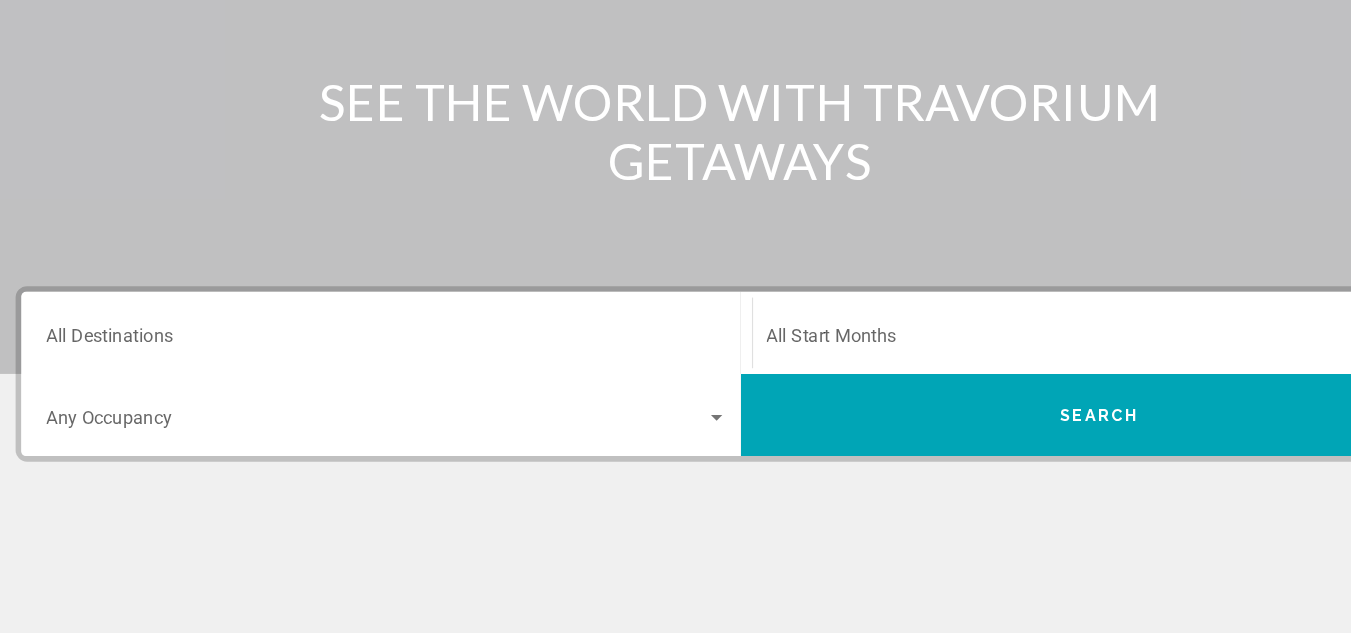 scroll, scrollTop: 204, scrollLeft: 0, axis: vertical 